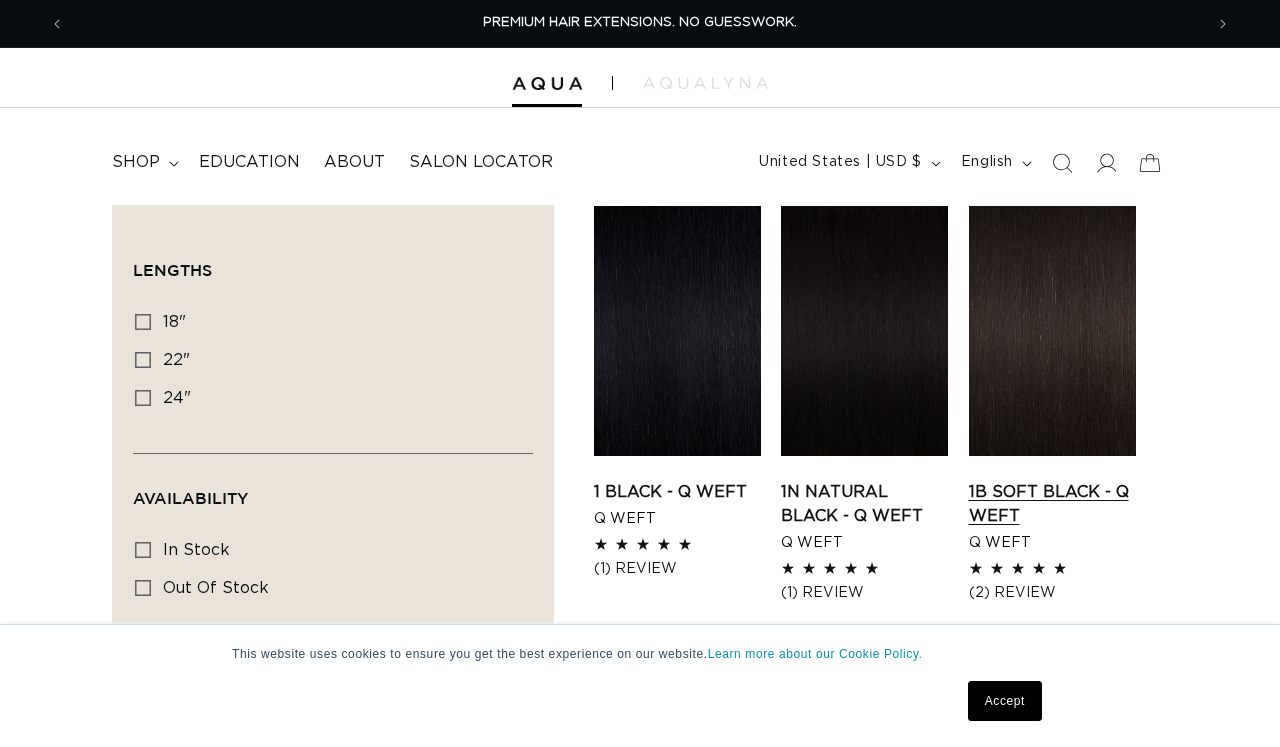 scroll, scrollTop: 0, scrollLeft: 0, axis: both 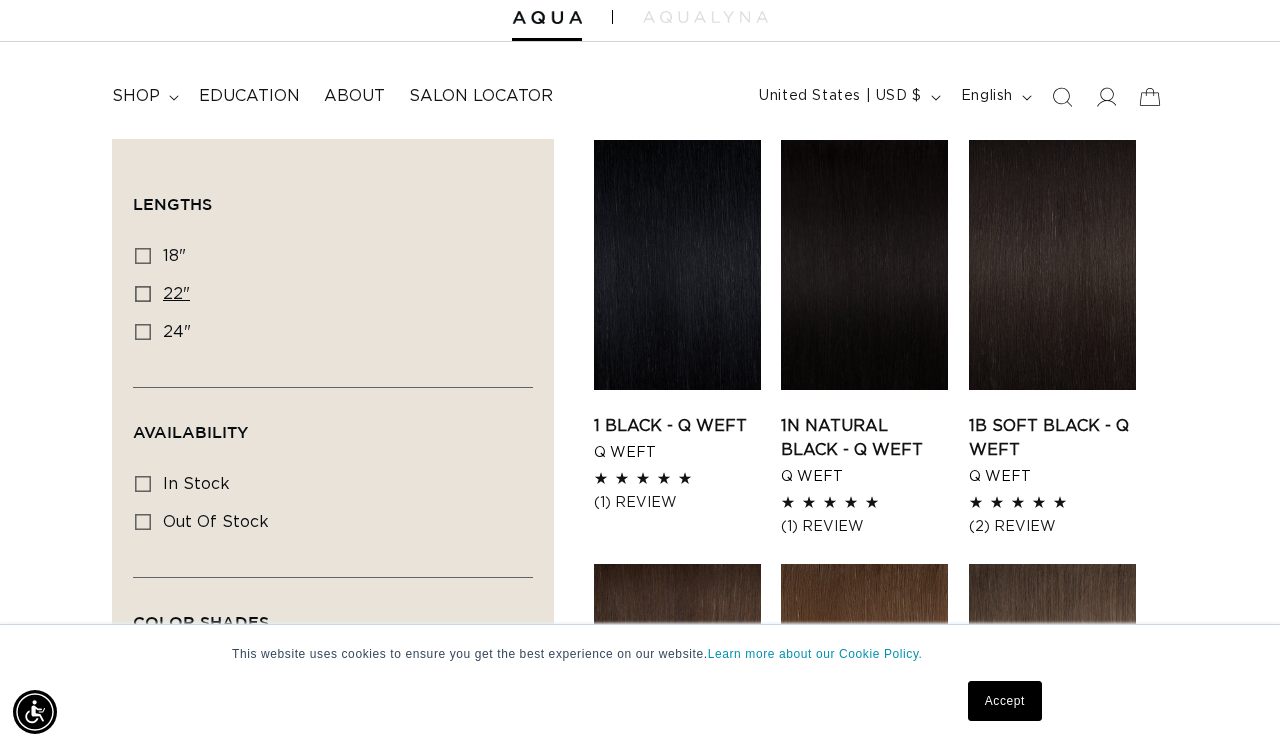 click 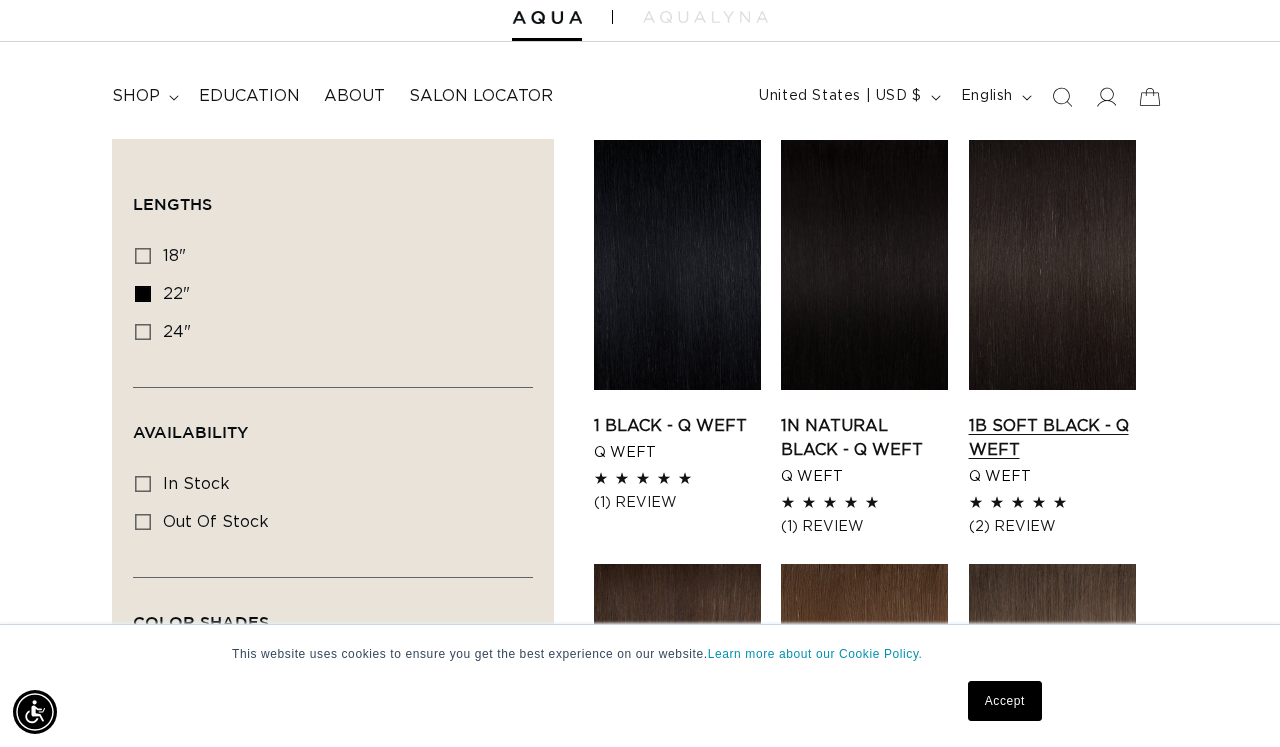 scroll, scrollTop: 0, scrollLeft: 1138, axis: horizontal 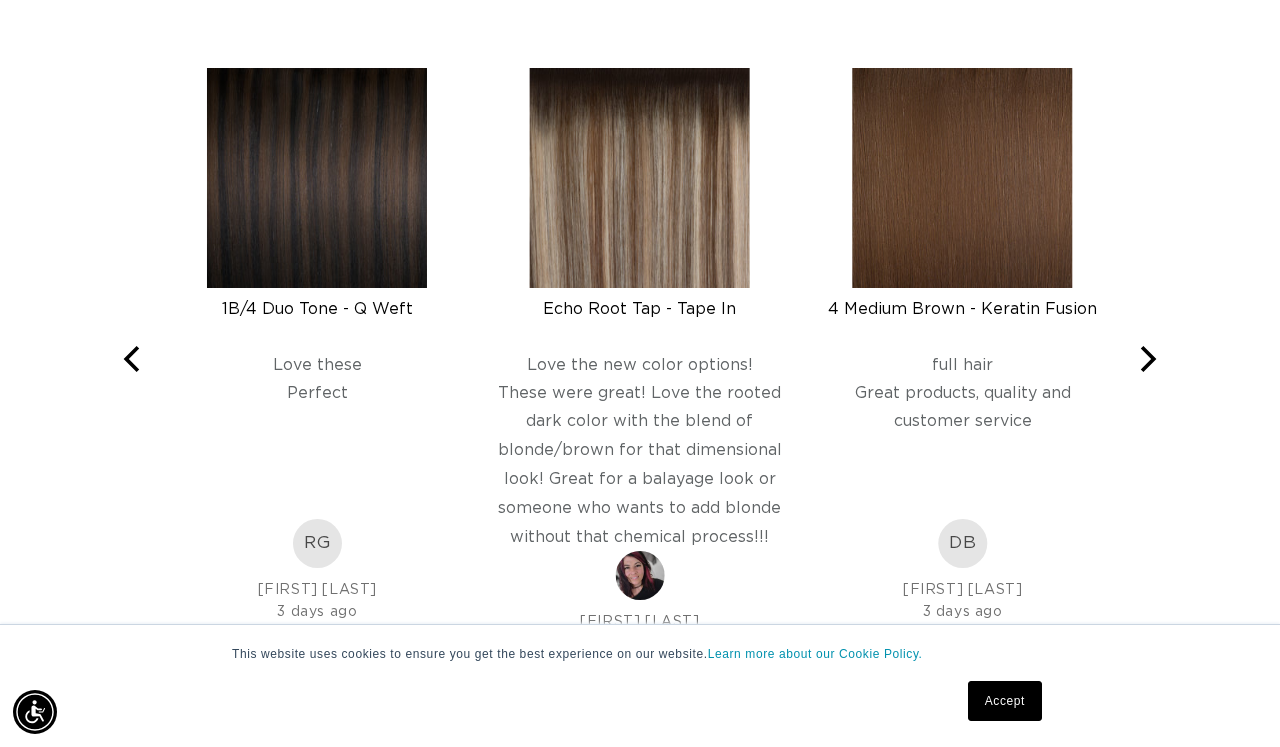 click at bounding box center (317, 178) 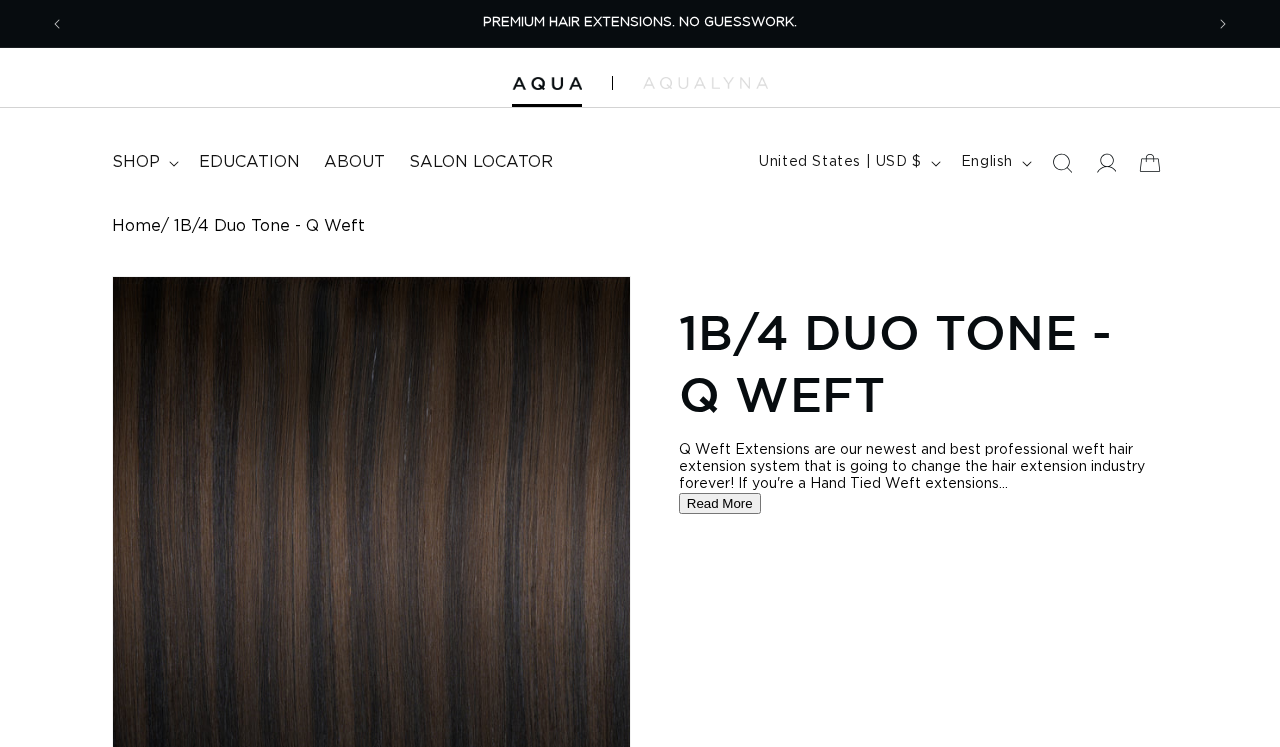 scroll, scrollTop: 0, scrollLeft: 0, axis: both 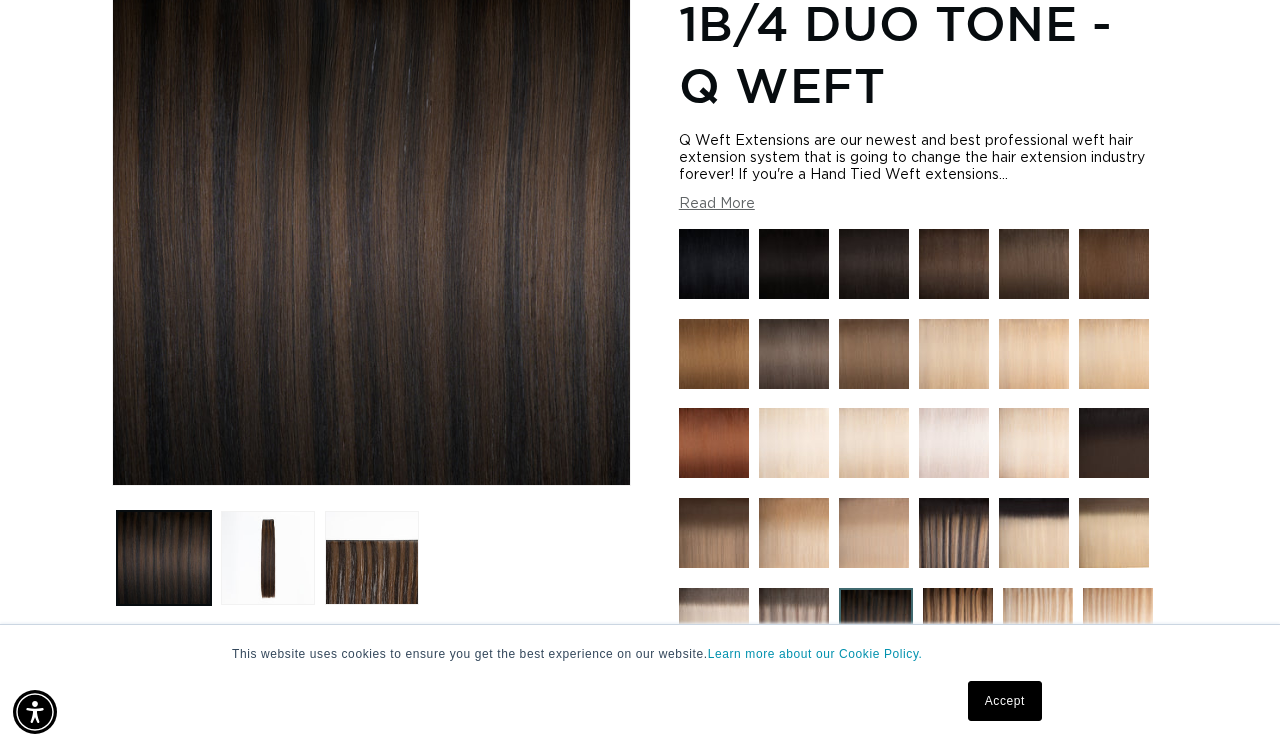 click on "Read More" at bounding box center [717, 204] 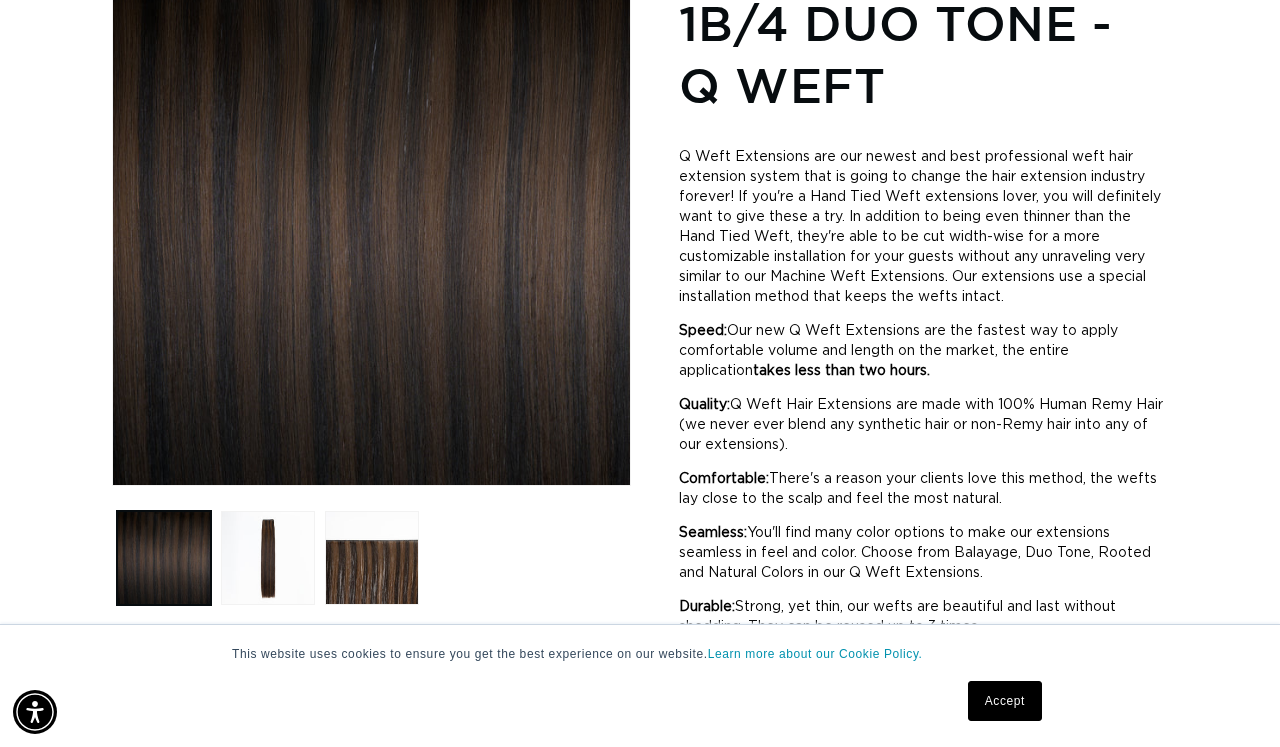 scroll, scrollTop: 0, scrollLeft: 2276, axis: horizontal 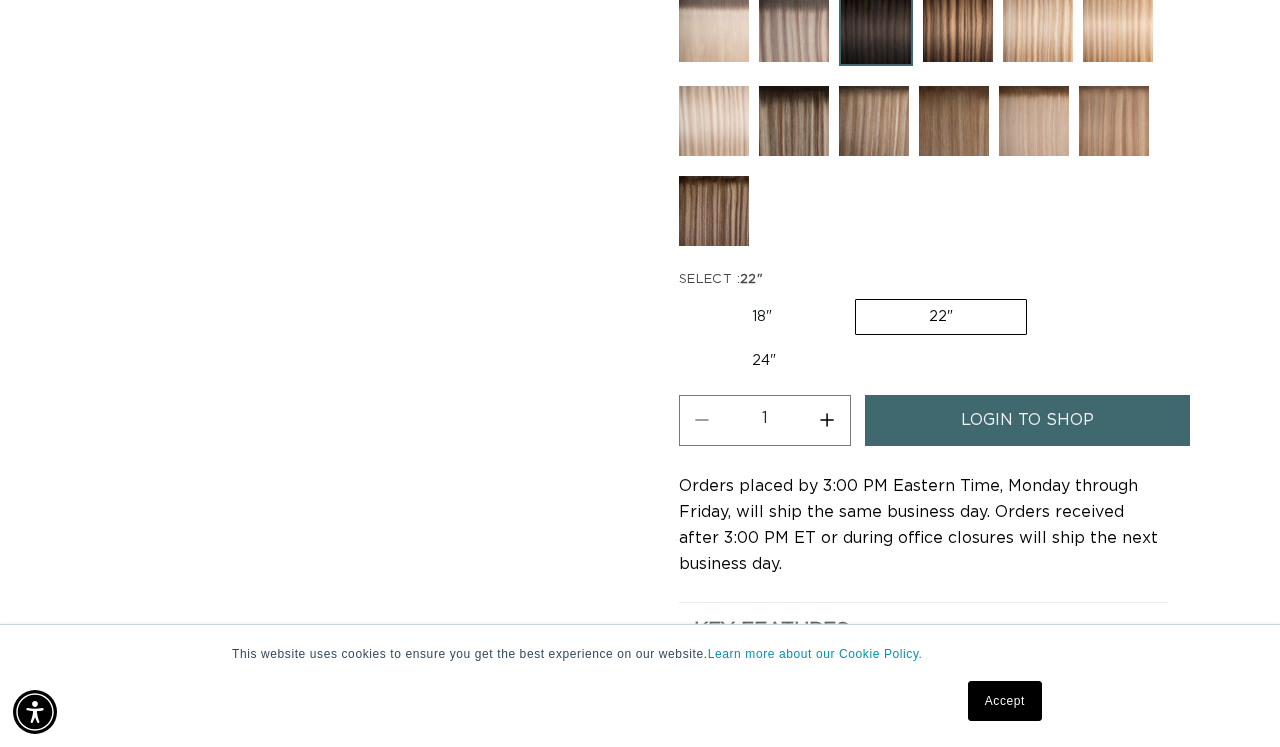 click on "login to shop" at bounding box center (1027, 420) 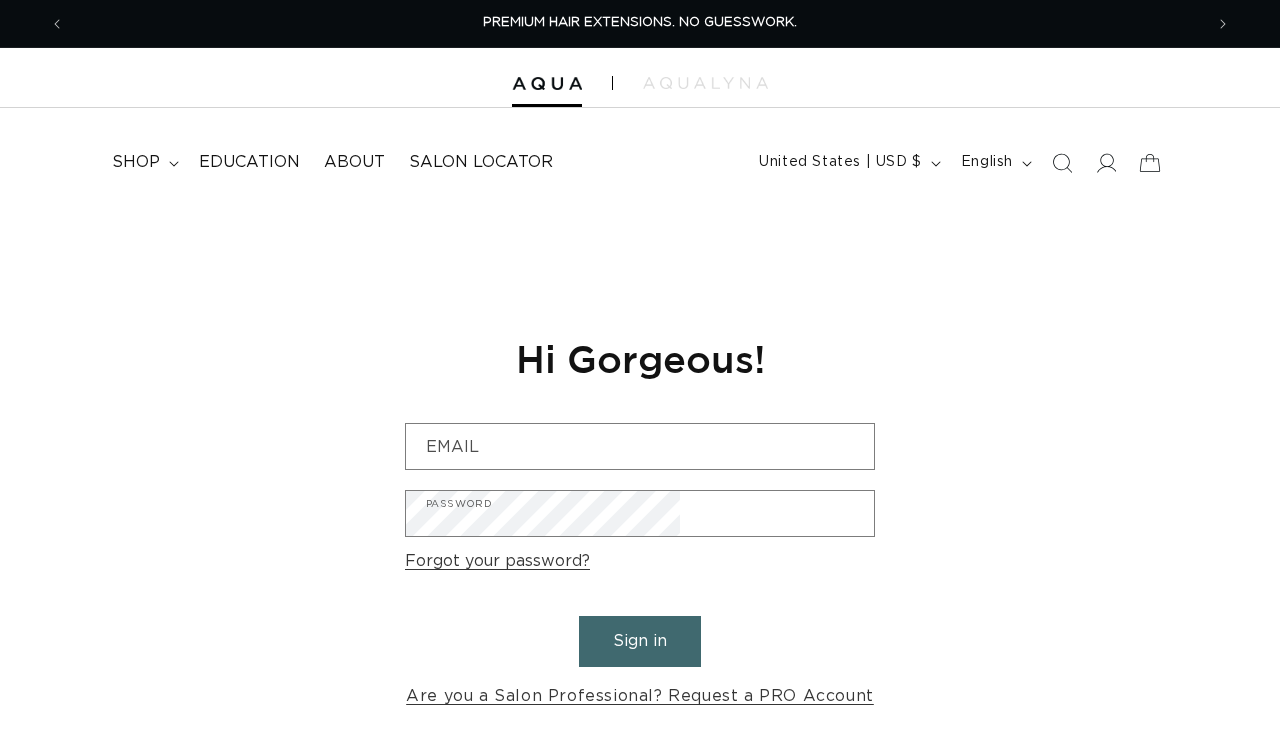 scroll, scrollTop: 0, scrollLeft: 0, axis: both 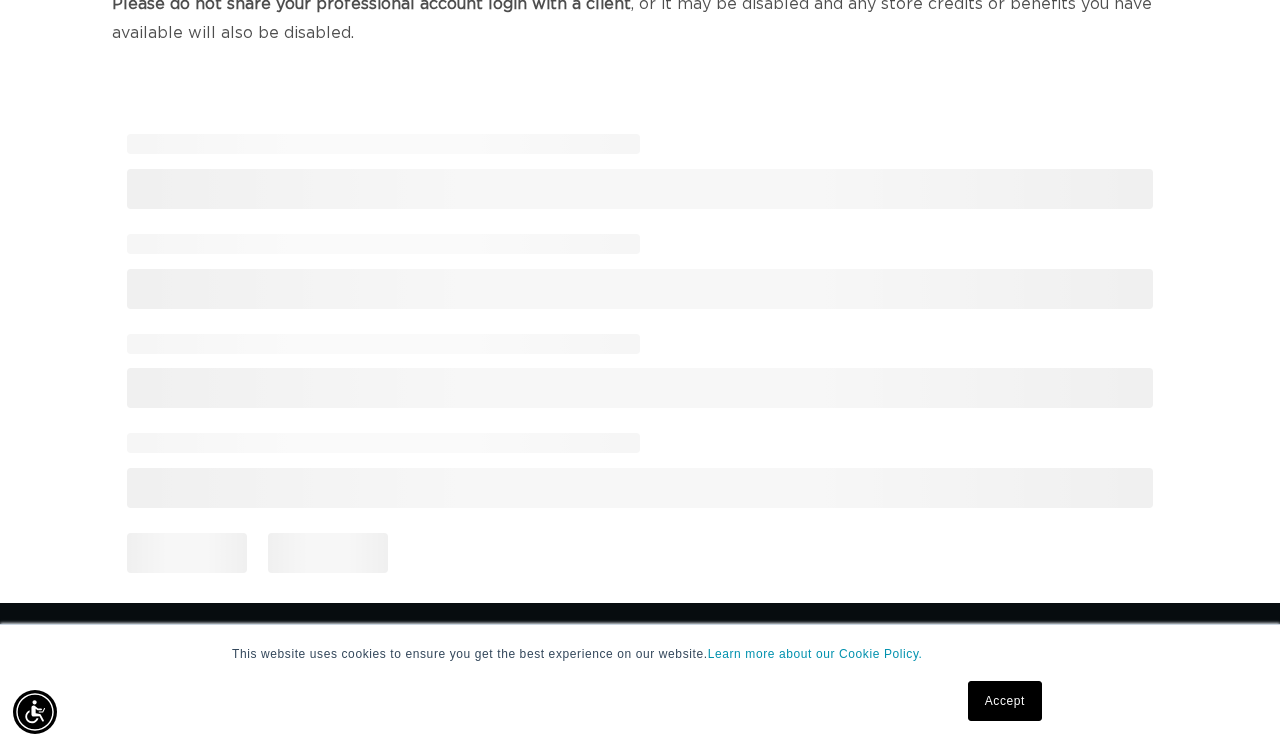 select on "US" 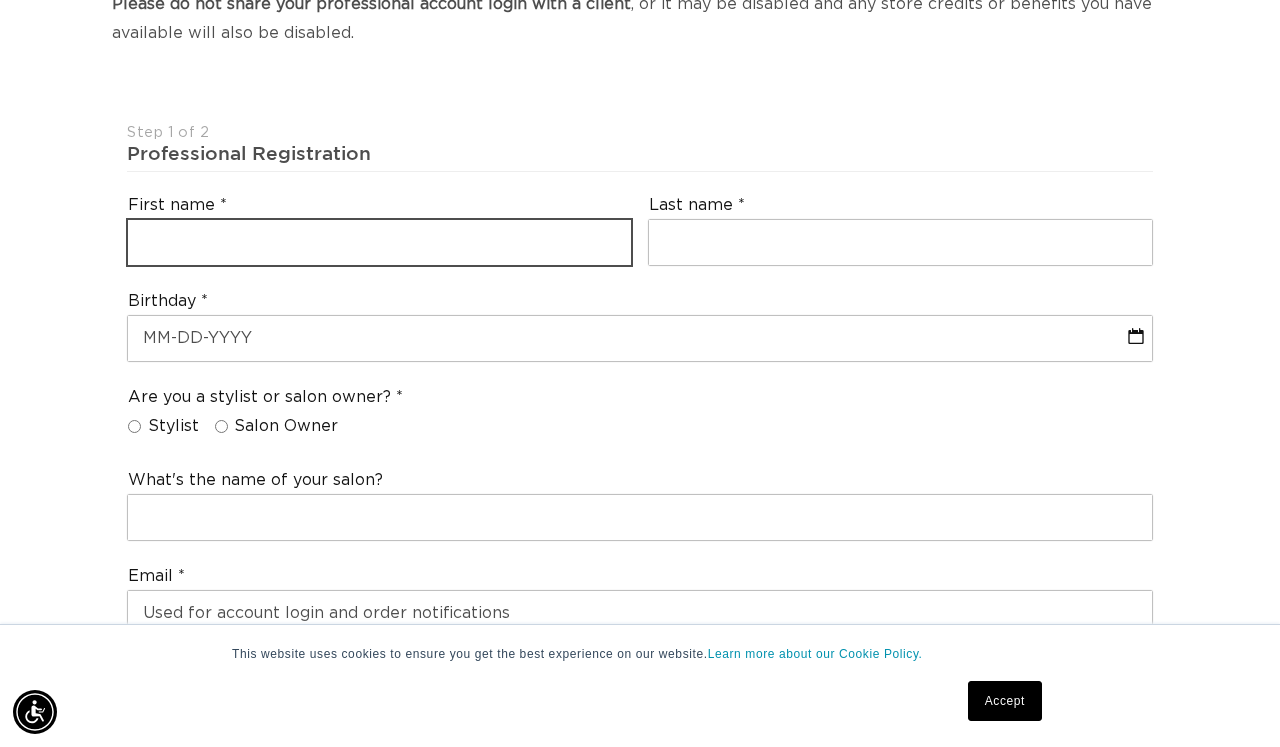 click at bounding box center [379, 242] 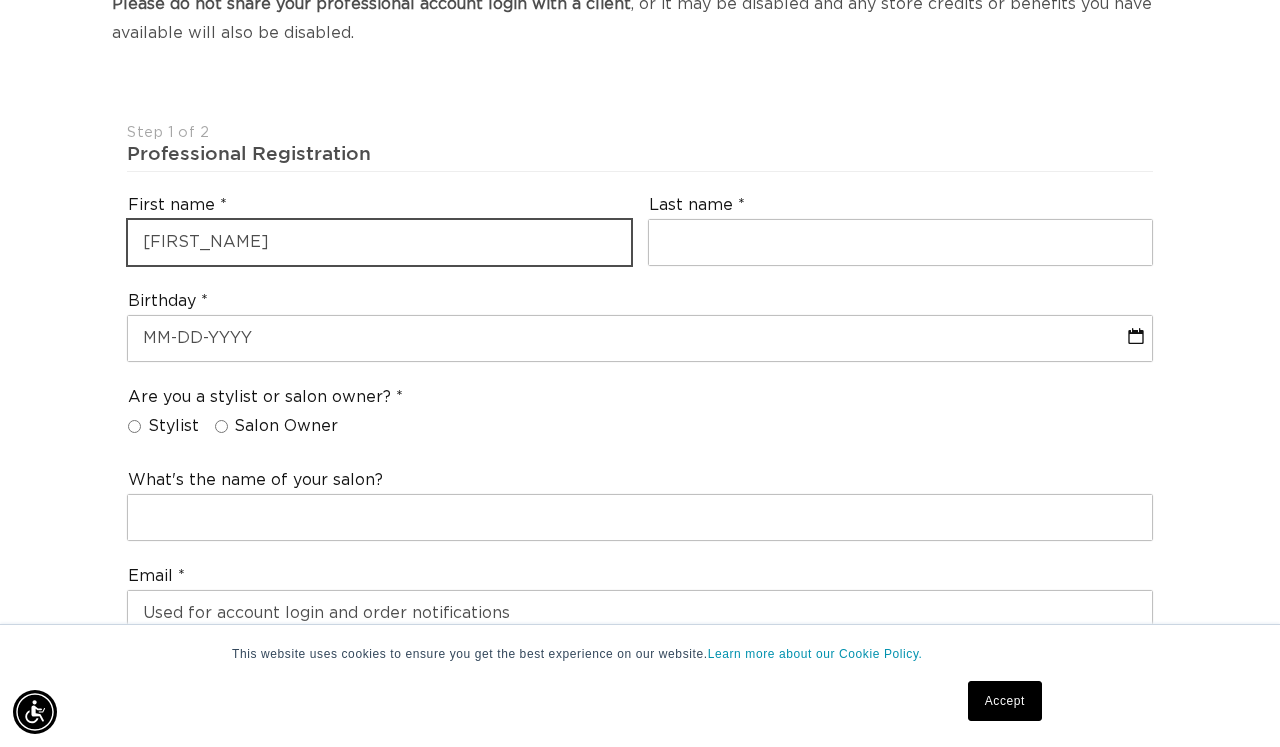 type on "[FIRST_NAME]" 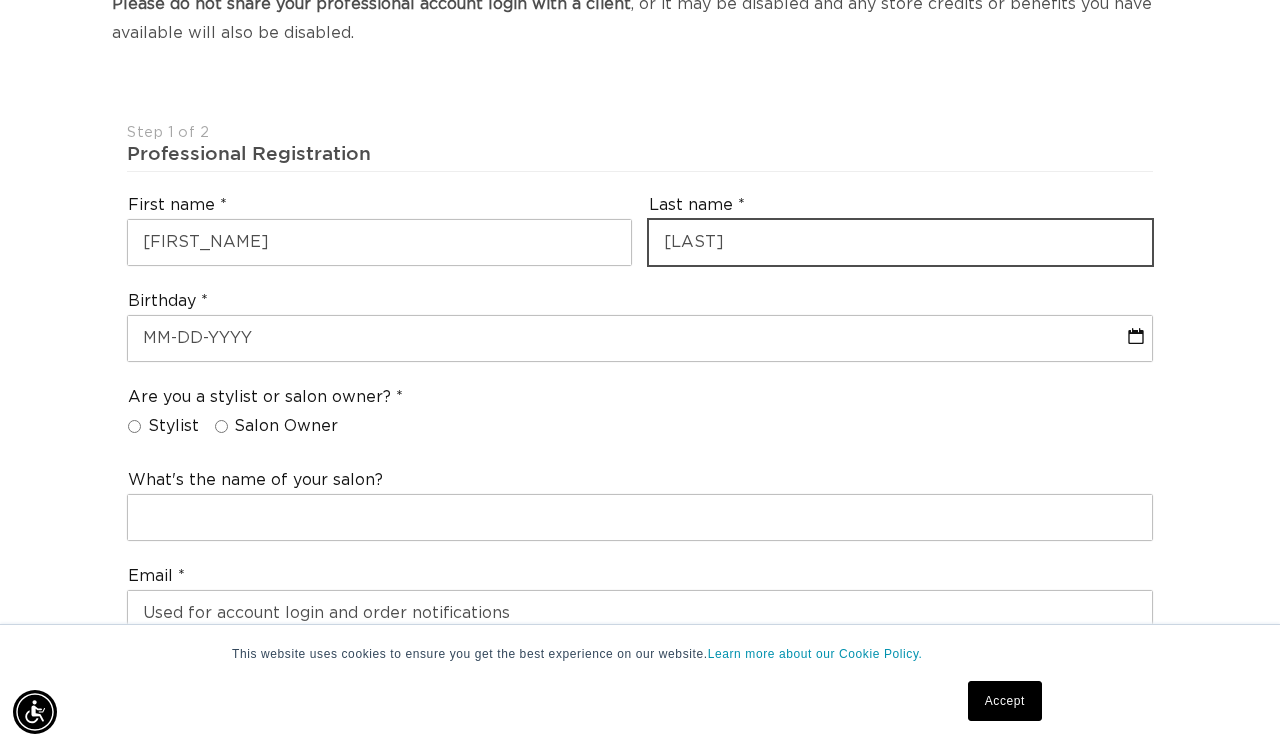scroll, scrollTop: 0, scrollLeft: 0, axis: both 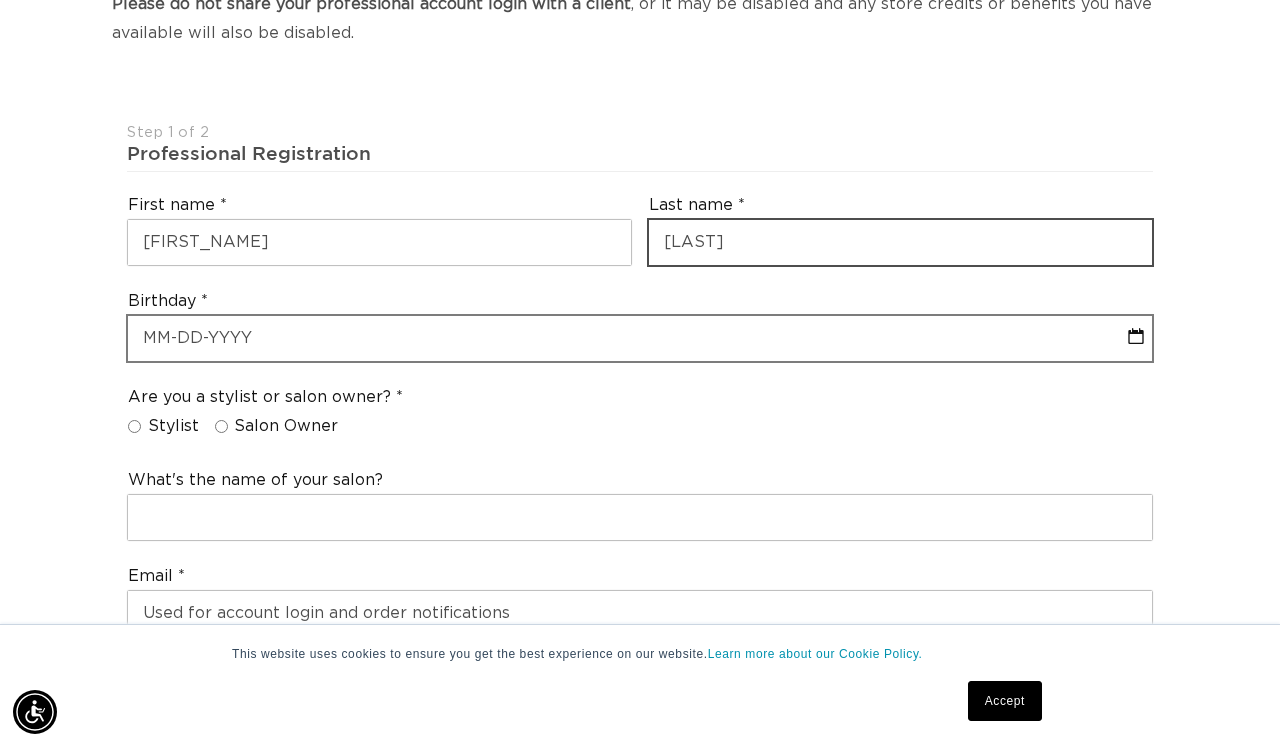 type on "goodman" 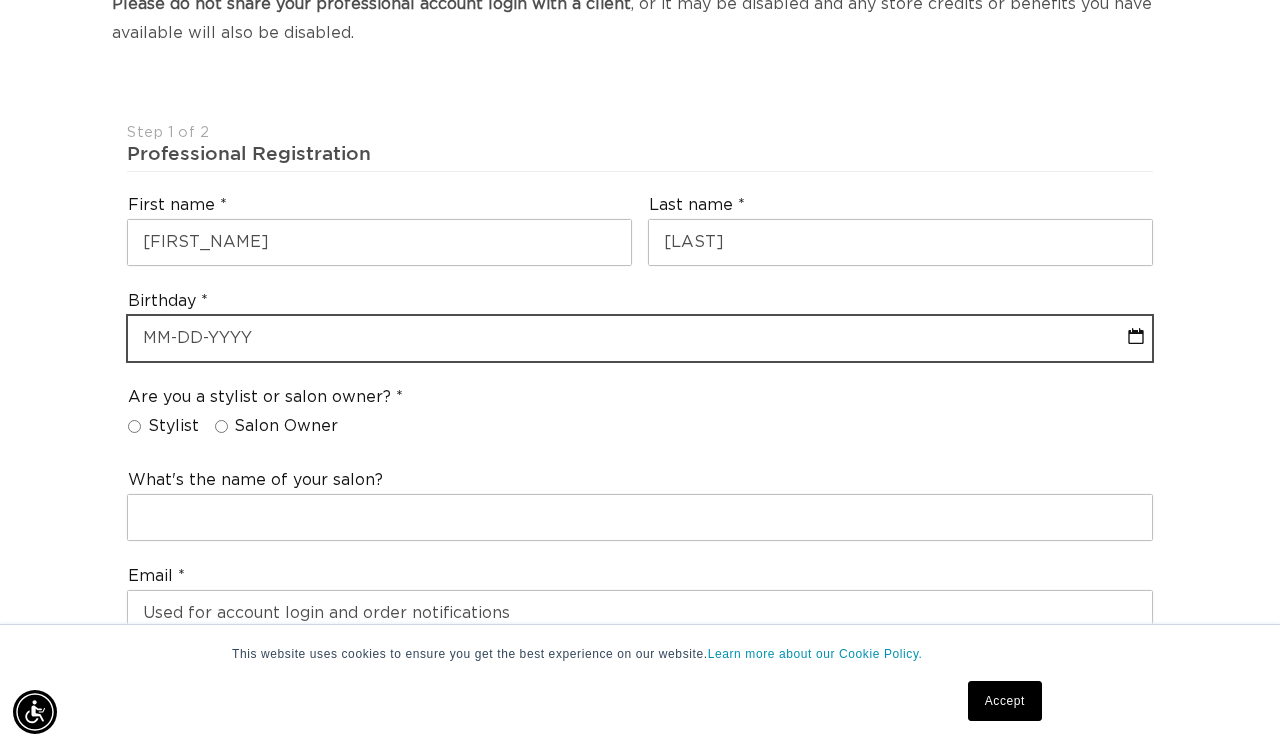 select on "7" 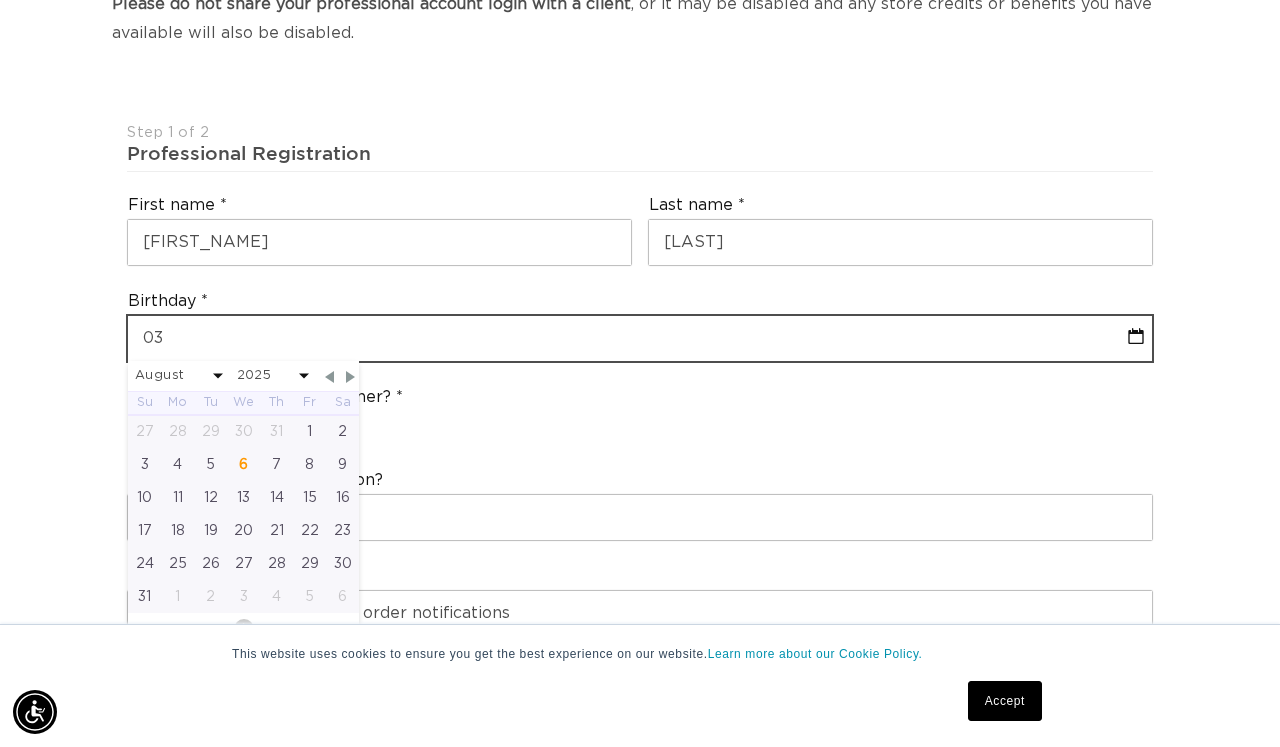 scroll, scrollTop: 0, scrollLeft: 1138, axis: horizontal 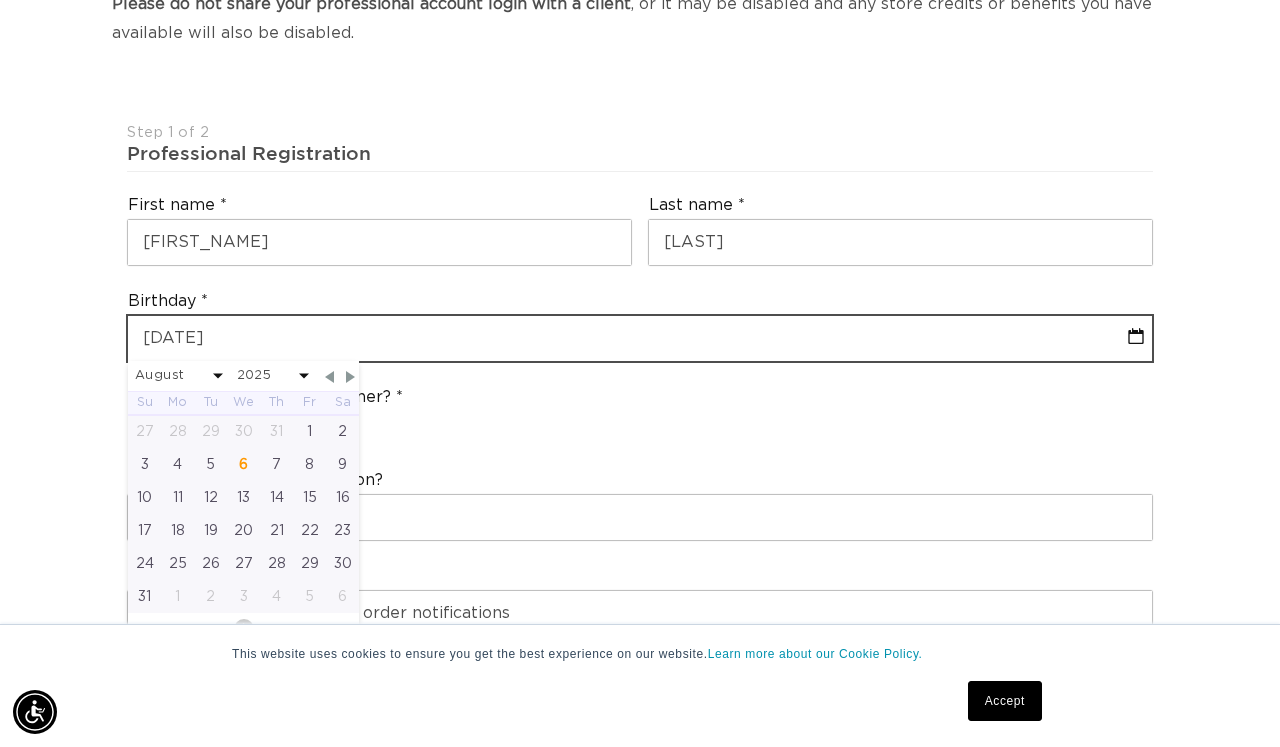 type on "03-20" 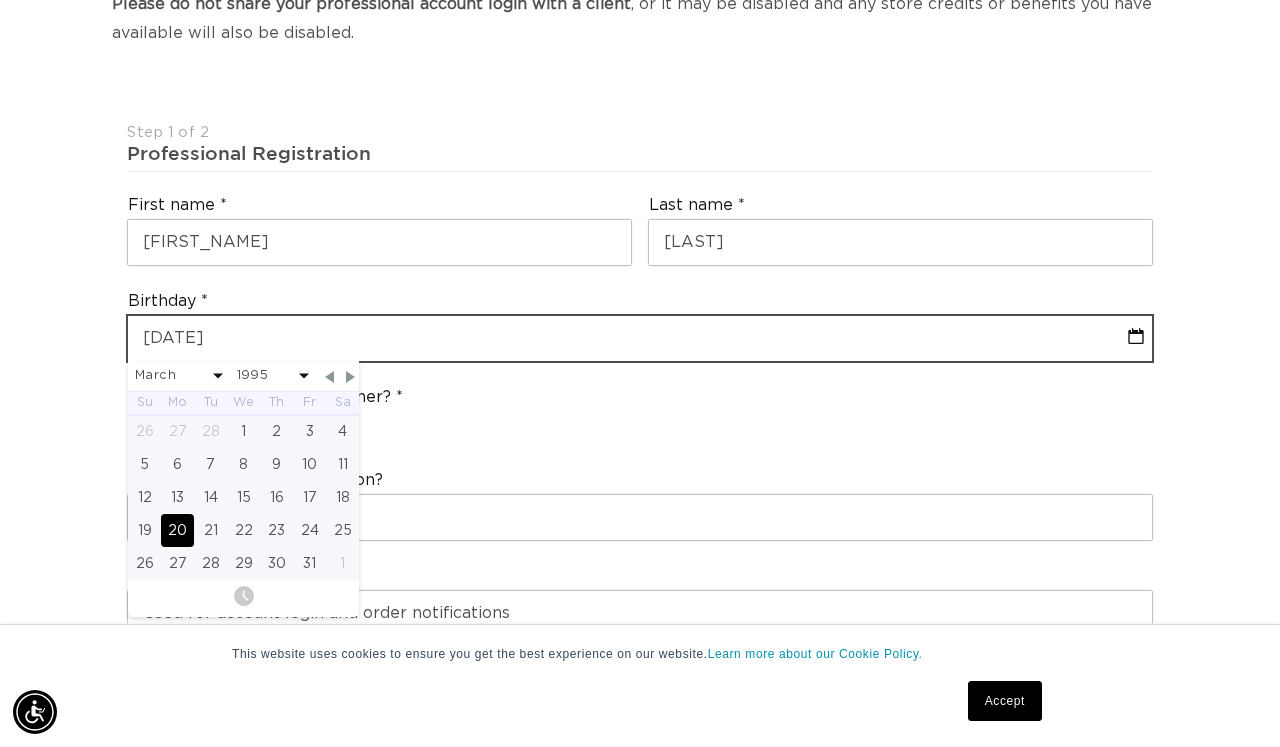 type on "03-20-1995" 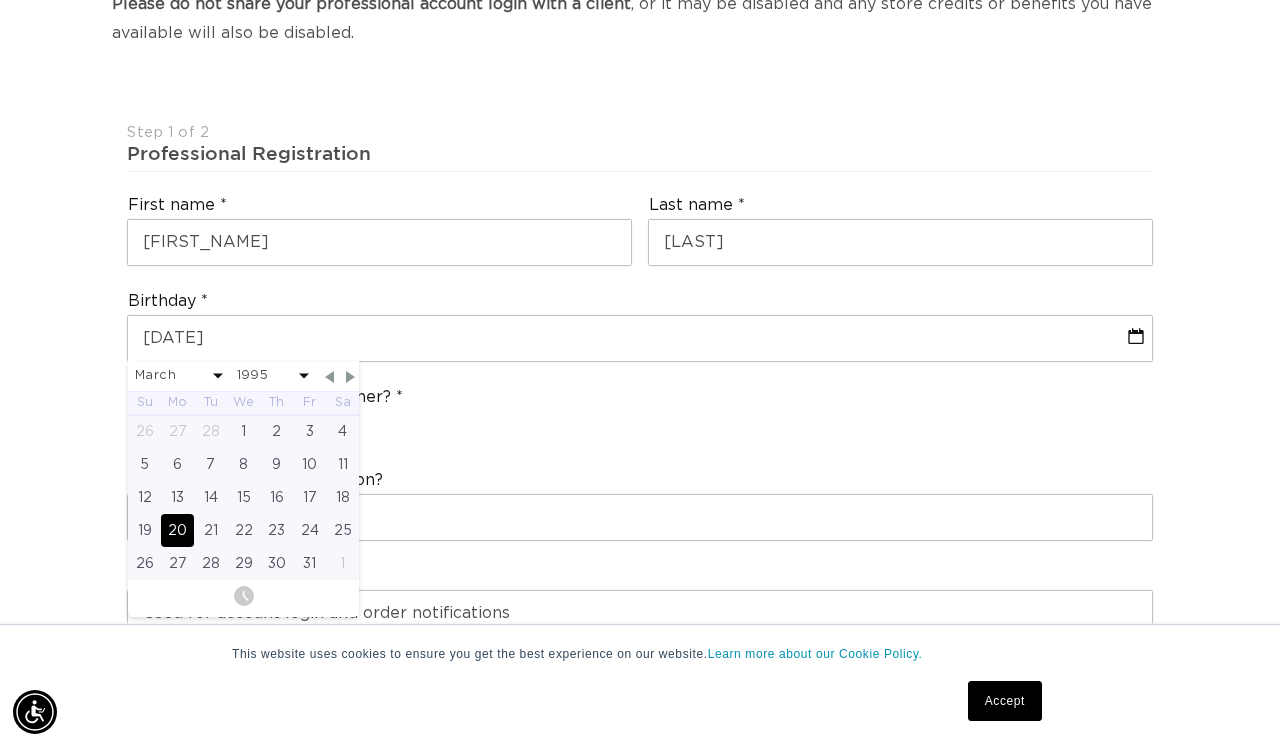 click on "Join the AQUA family
and unlock professional access and pricing
Fine Print:  We sell to licensed hair professionals only. Your account will be manually approved by us, and may take up to 24 hours.  You will receive a welcome email once your account is setup.
Please contact  hi@aquahairextensions.com  with any questions or concerns. Please do not share your professional account login with a client , or it may be disabled and any store credits or benefits you have available will also be disabled.
Step 1 of 2 Professional Registration First name sarah Last name goodman  Birthday 03-20-1995 January February March April May June July August September October November December 2045 2044 2043 2042 2041 2040 2039 2038 2037 2036 2035 2034 2033 2032 2031 2030 2029 2028 2027 2026 2025 2024 2023 2022 2021 2020 2019 2018 2017 2016 2015 2014 2013 2012 2011 2010 2009 2008 2007 2006 2005 2004 2003 2002 2001 2000 1999 1998 1997 1996 1995 1994 1993 1992 1991 1990 1989 1988 1987 1986 1985" at bounding box center [640, 933] 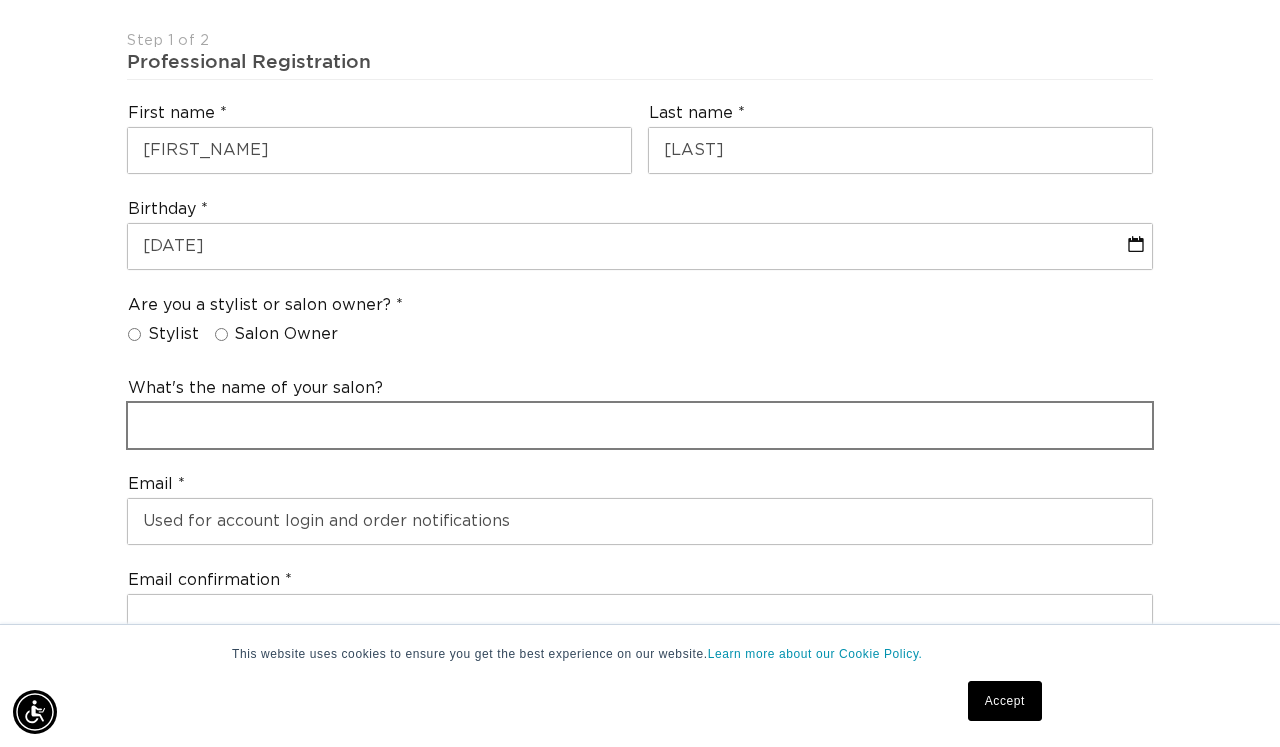 scroll, scrollTop: 559, scrollLeft: 0, axis: vertical 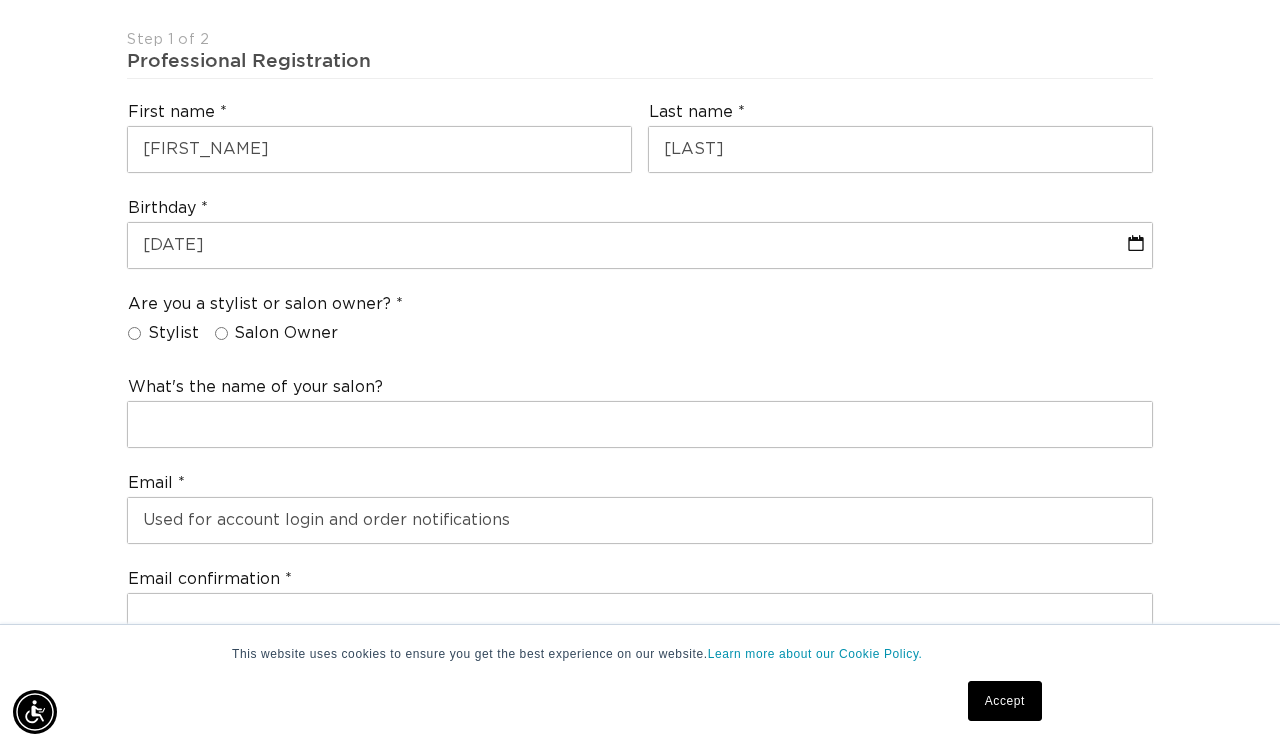 click on "Stylist" at bounding box center [134, 333] 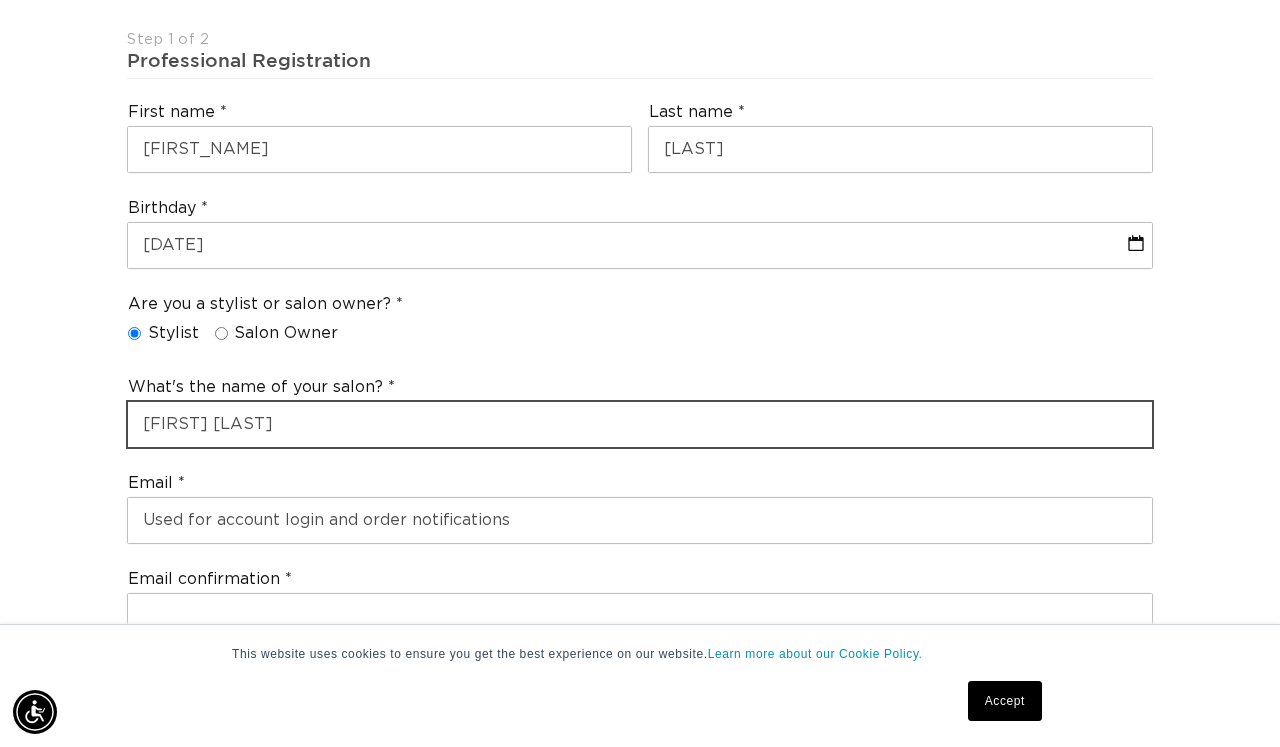 scroll, scrollTop: 0, scrollLeft: 0, axis: both 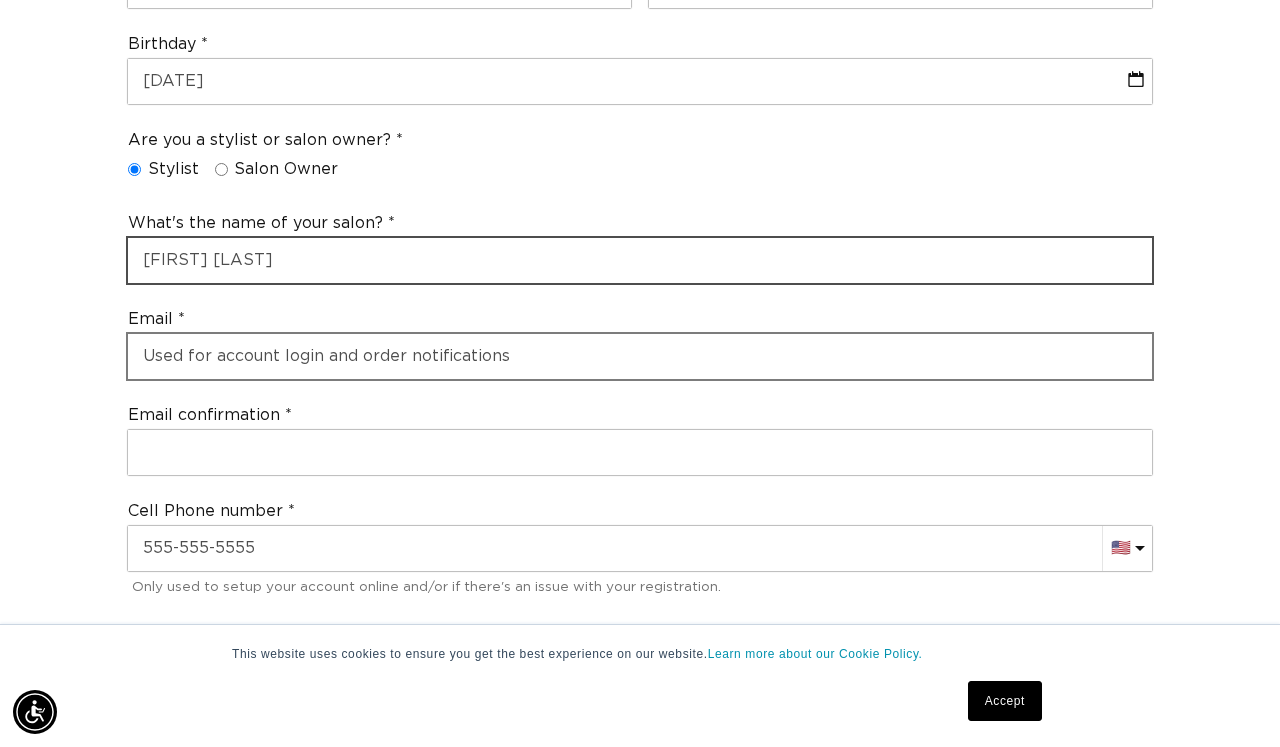 type on "sutter salon" 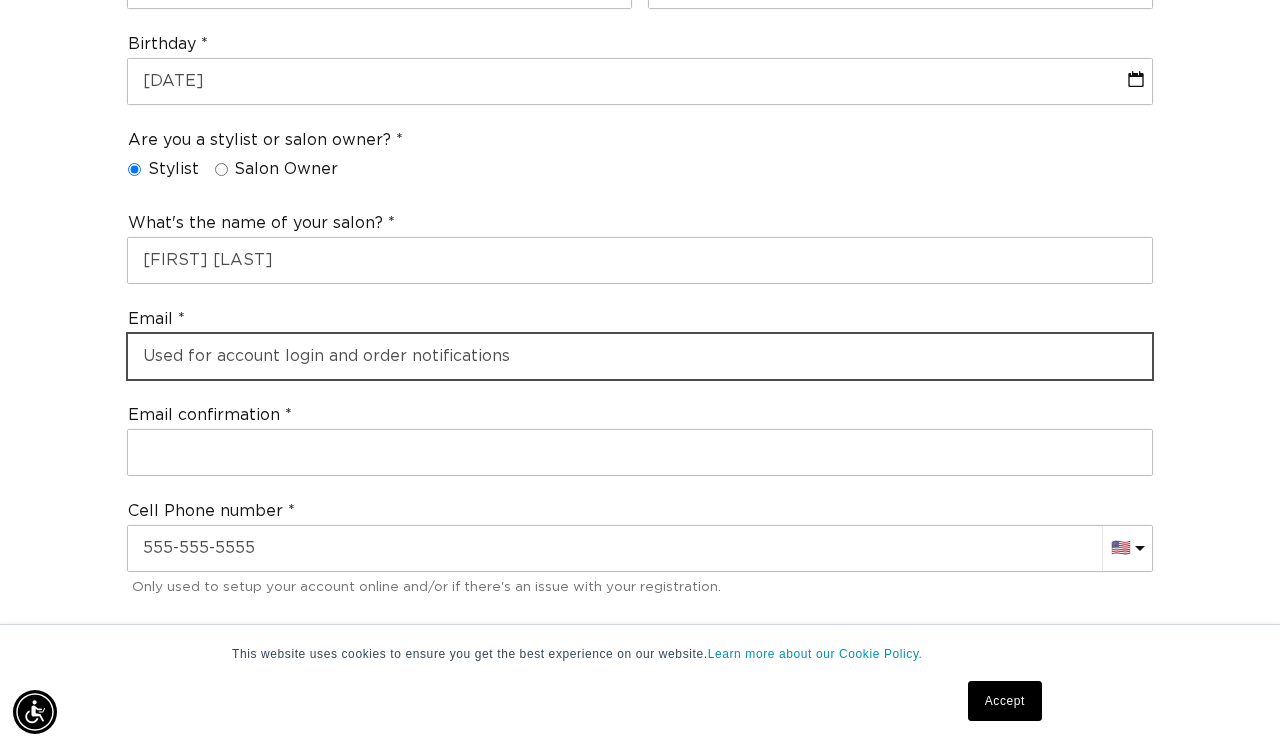scroll, scrollTop: 0, scrollLeft: 1138, axis: horizontal 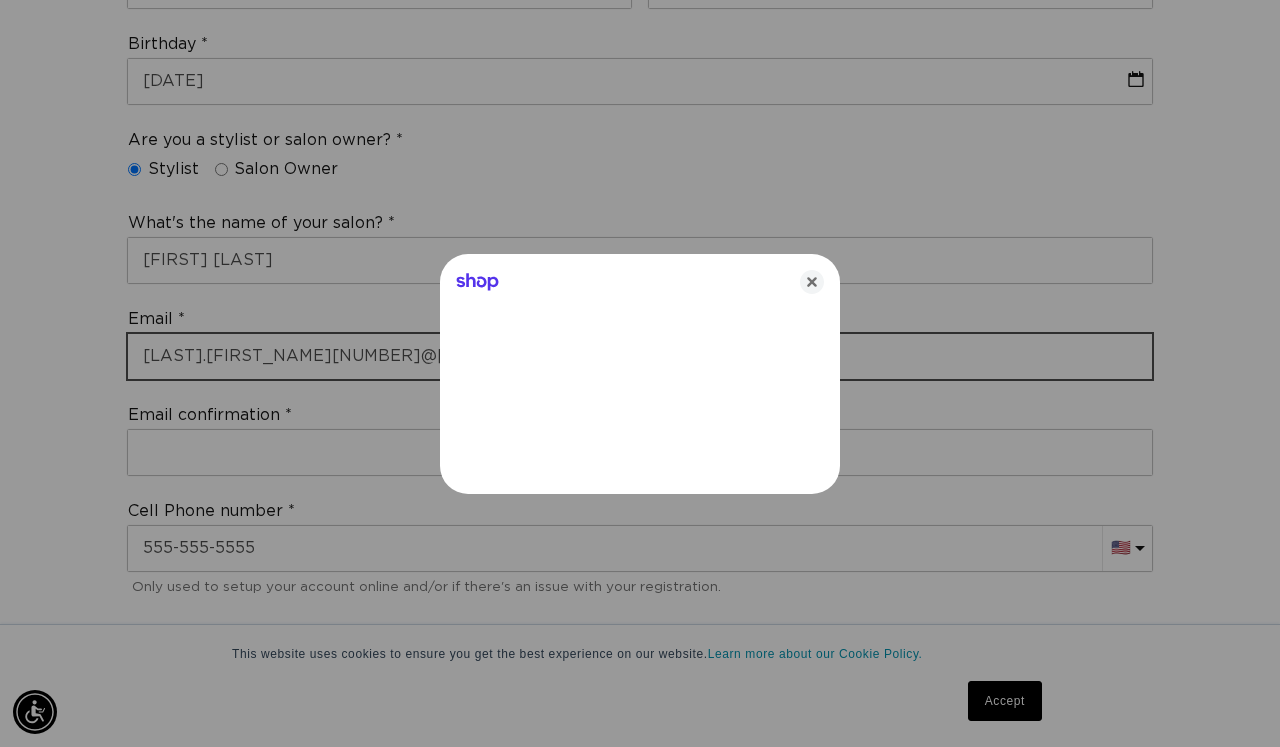 type on "goodman.sarah963@gmail.com" 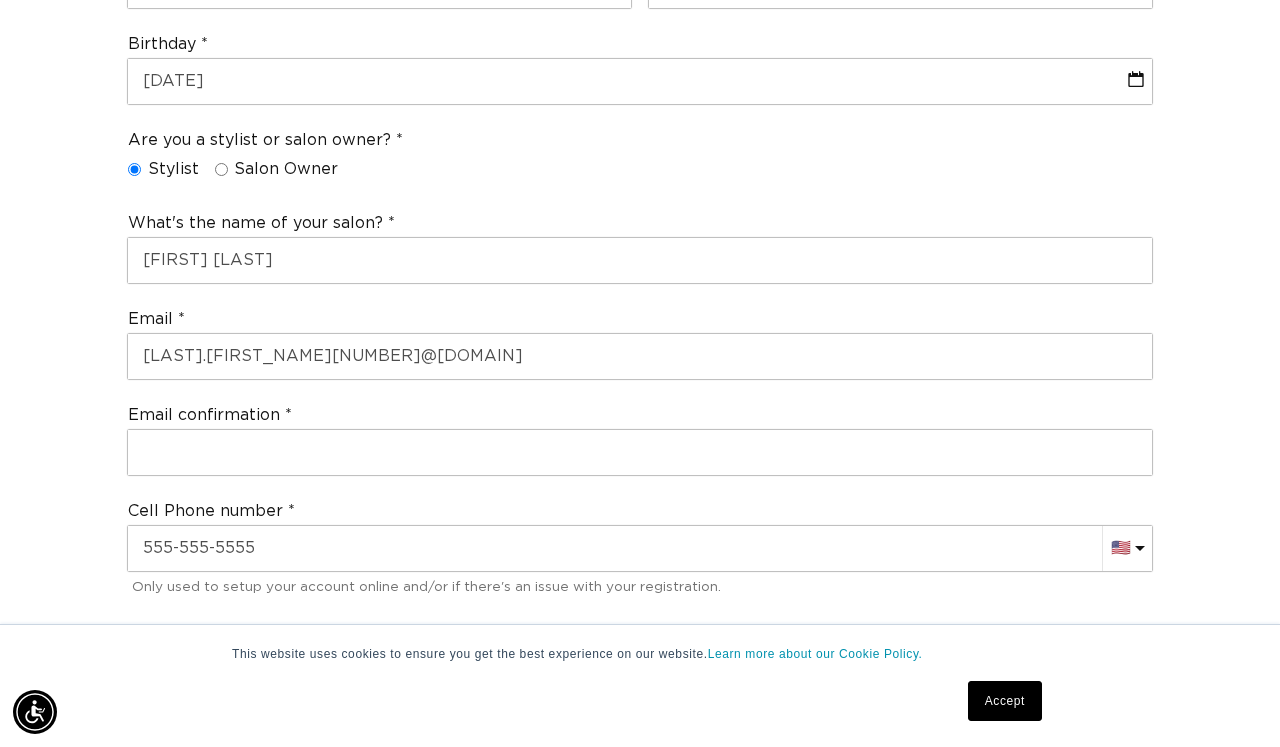 scroll, scrollTop: 0, scrollLeft: 1138, axis: horizontal 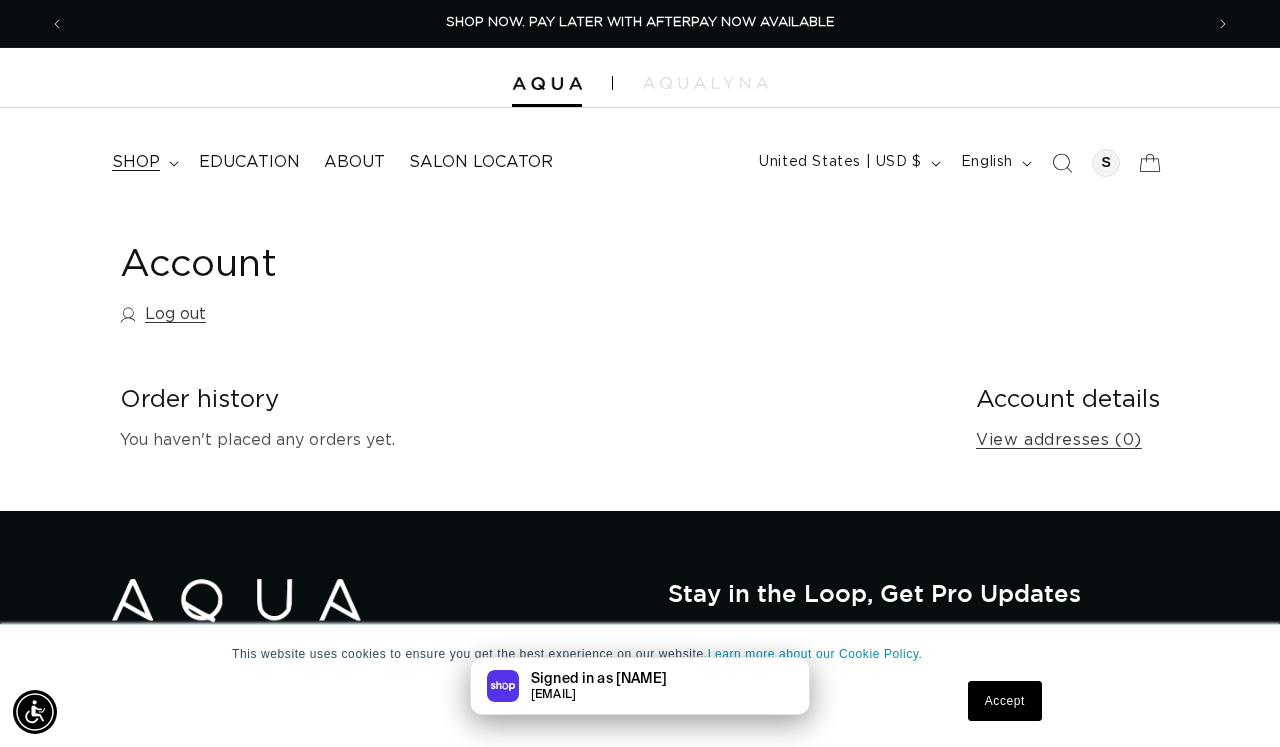 click on "shop" at bounding box center [136, 162] 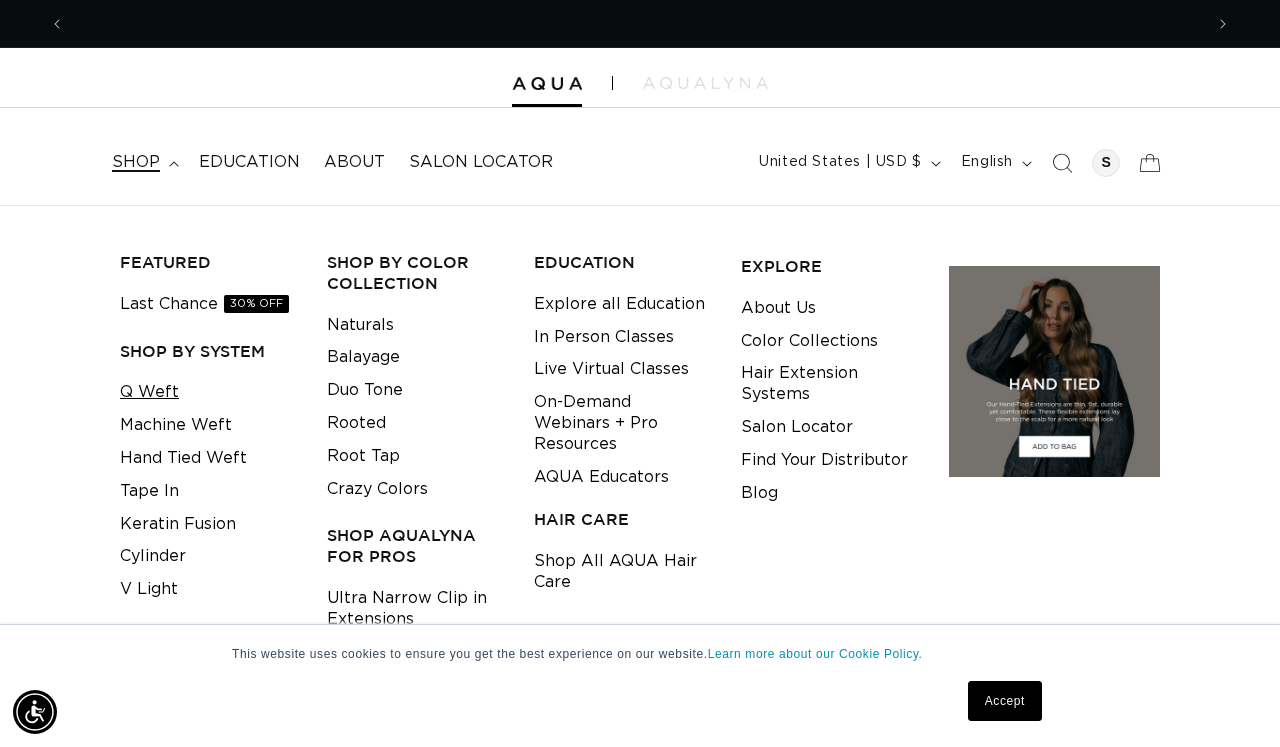 scroll, scrollTop: 0, scrollLeft: 0, axis: both 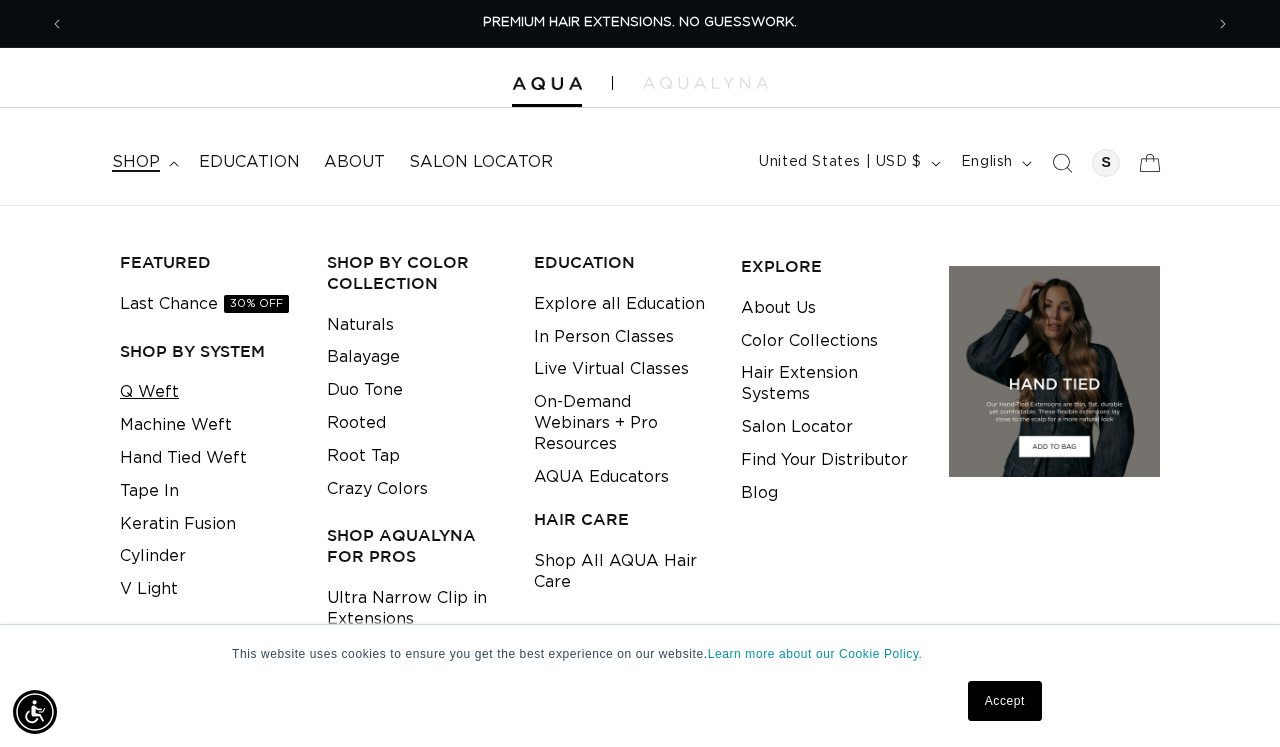 click on "Q Weft" at bounding box center [149, 392] 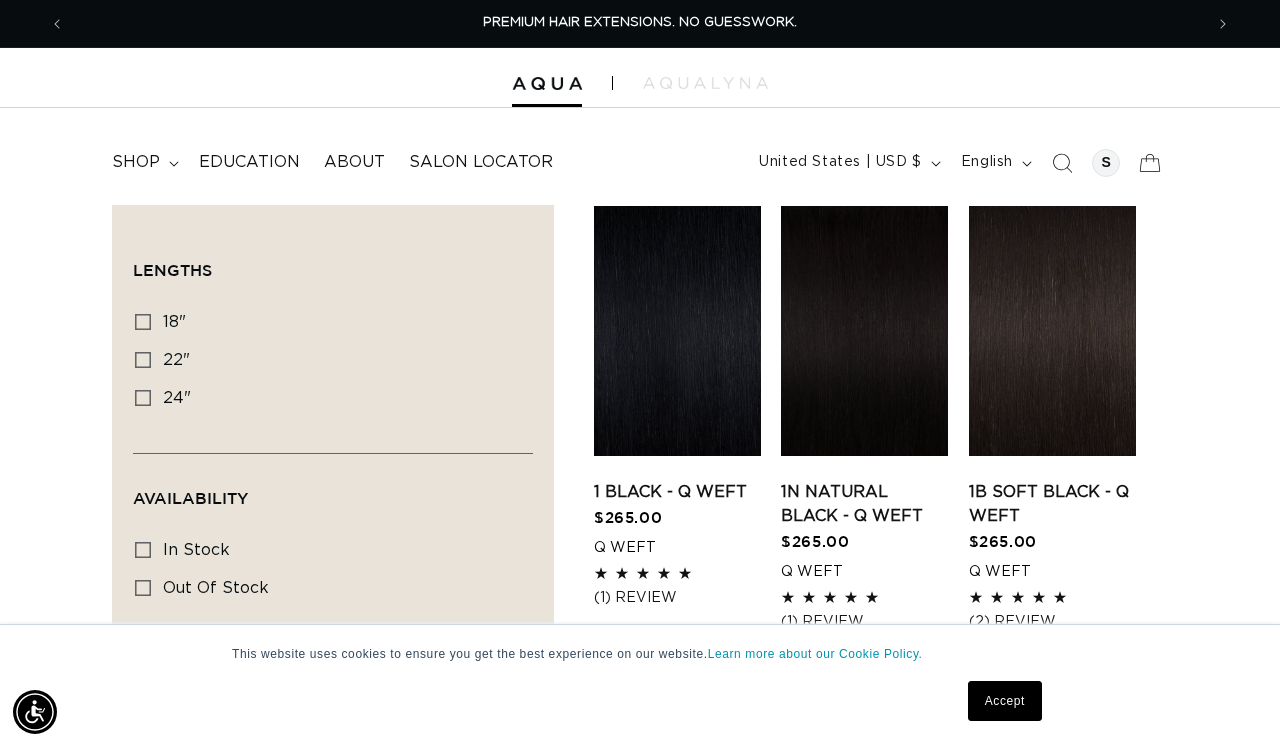 scroll, scrollTop: 695, scrollLeft: 0, axis: vertical 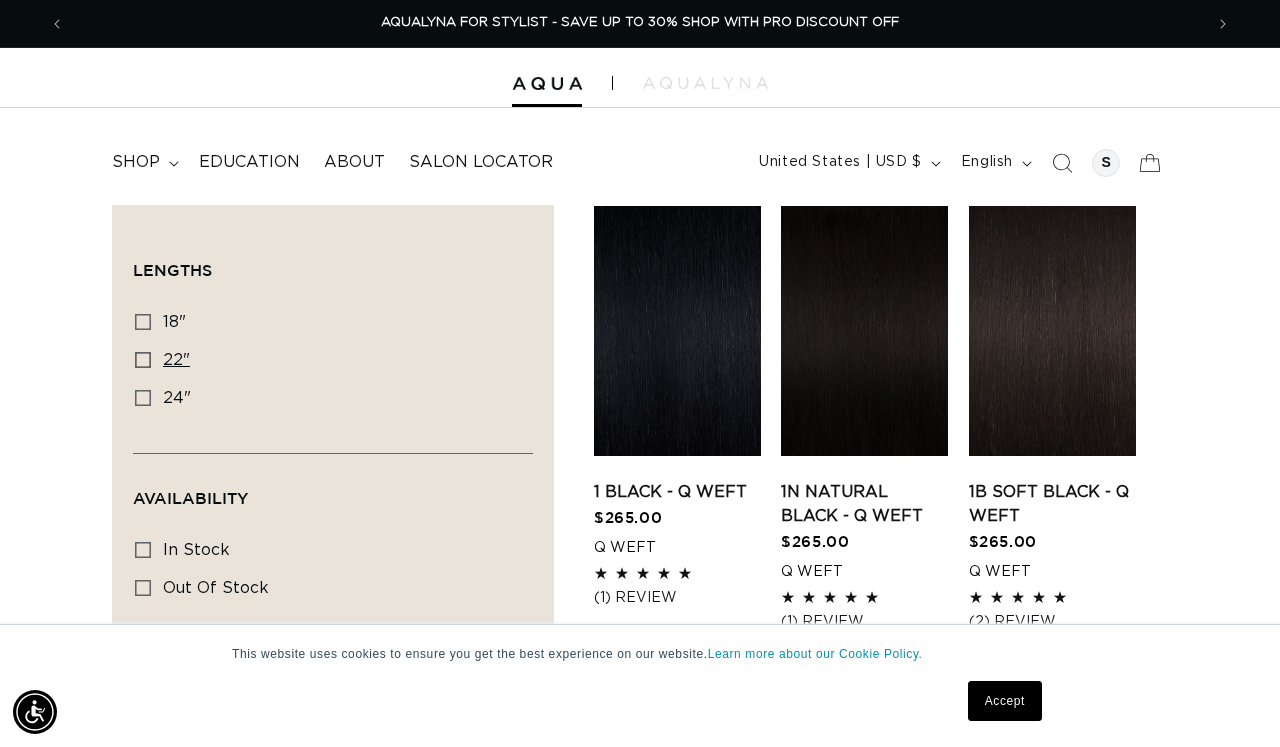 click 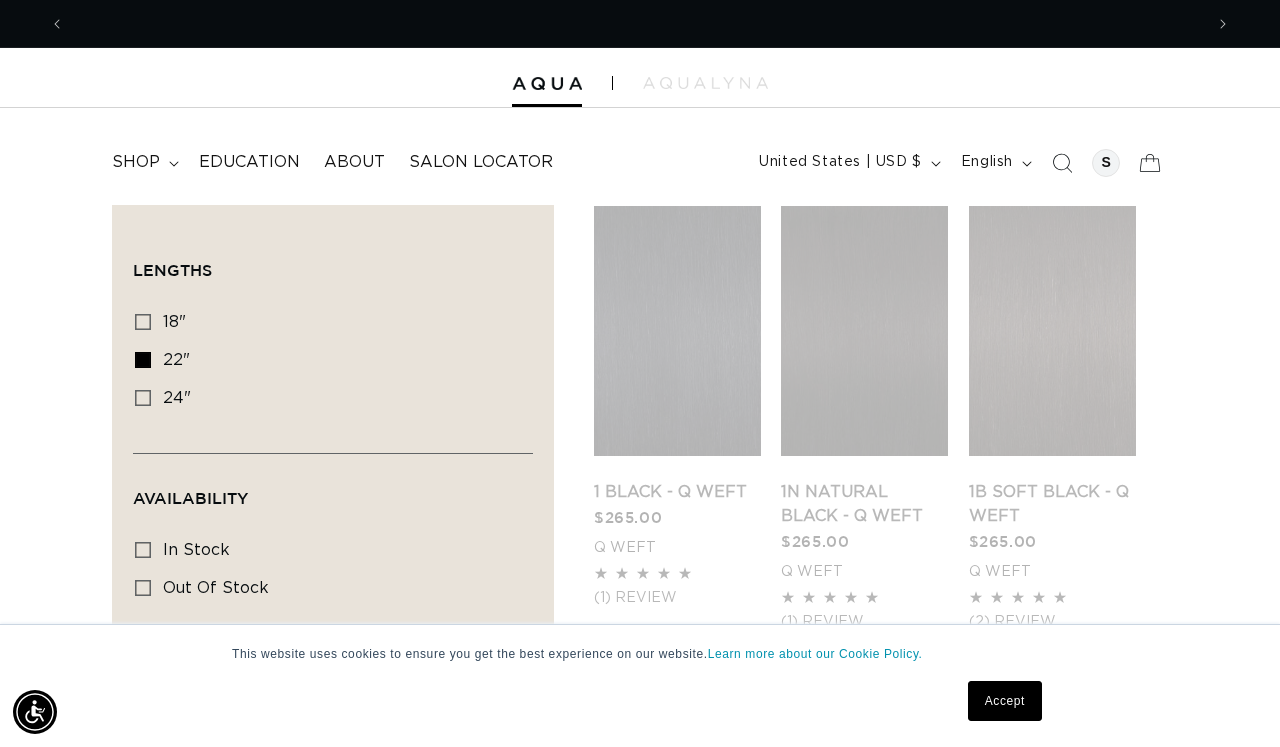 scroll, scrollTop: 0, scrollLeft: 1138, axis: horizontal 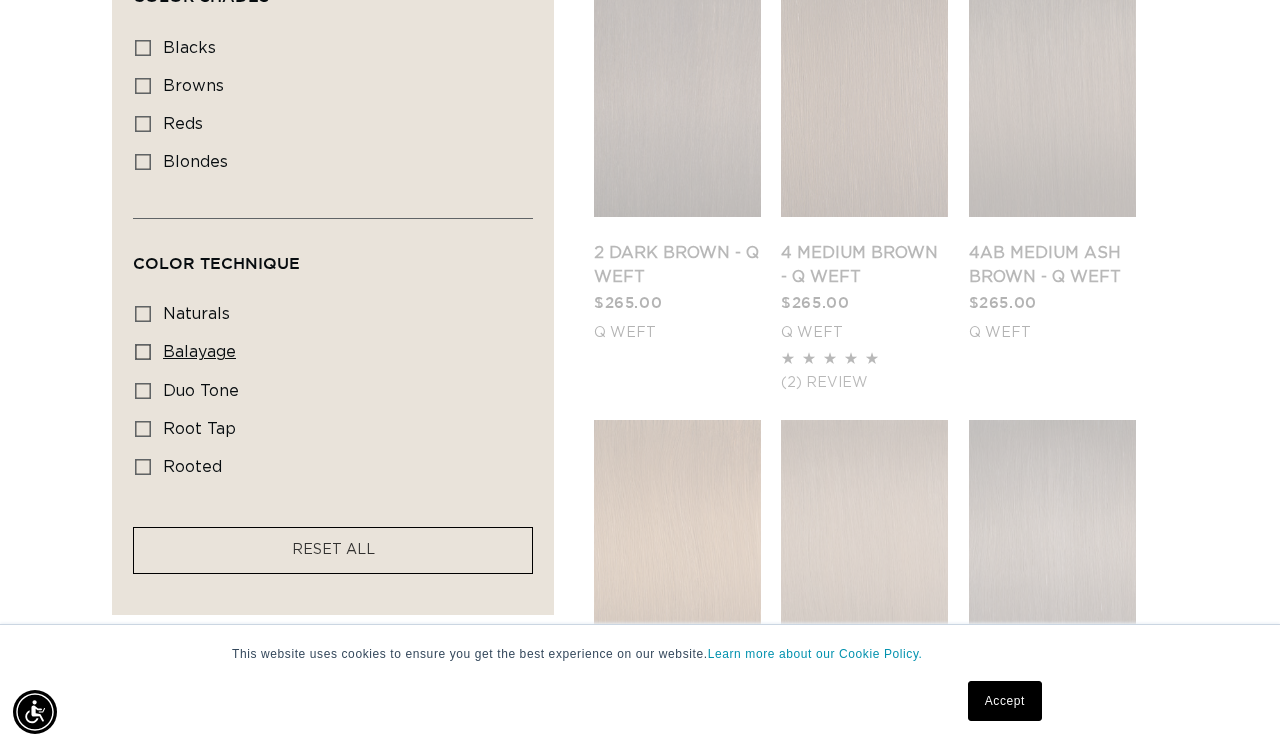 click 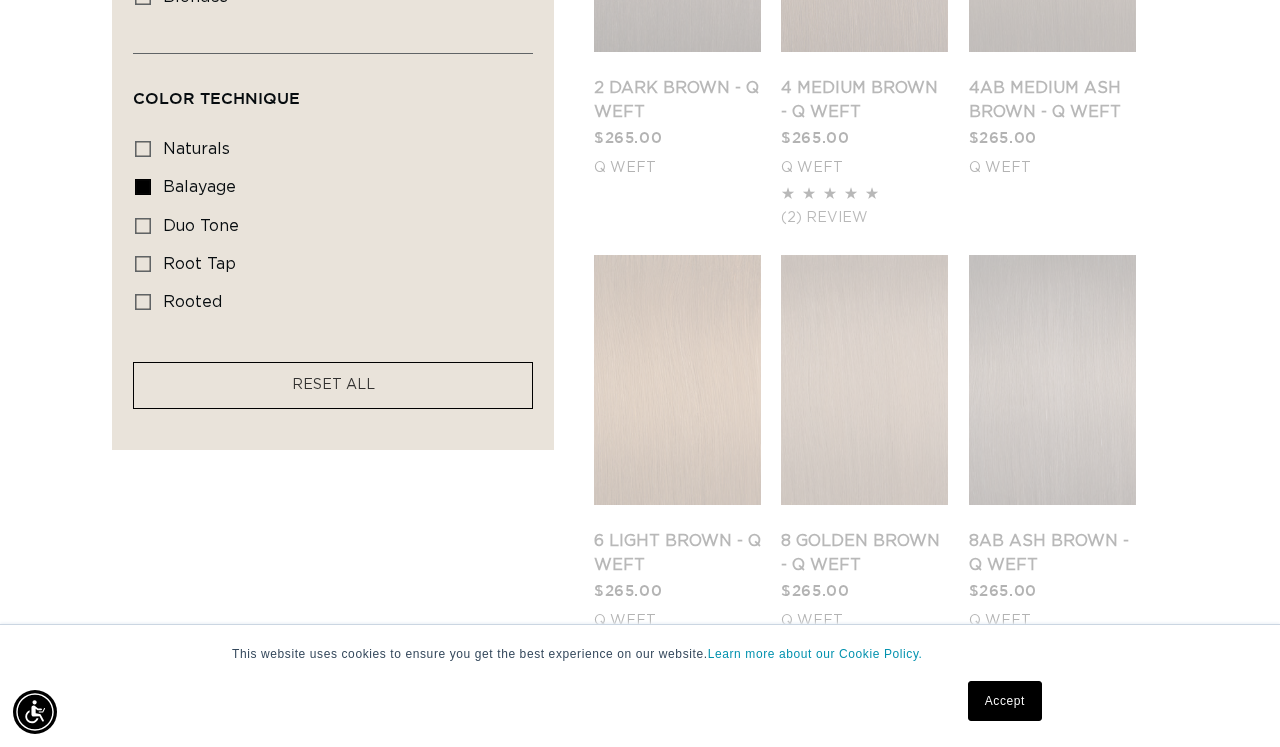 scroll, scrollTop: 876, scrollLeft: 0, axis: vertical 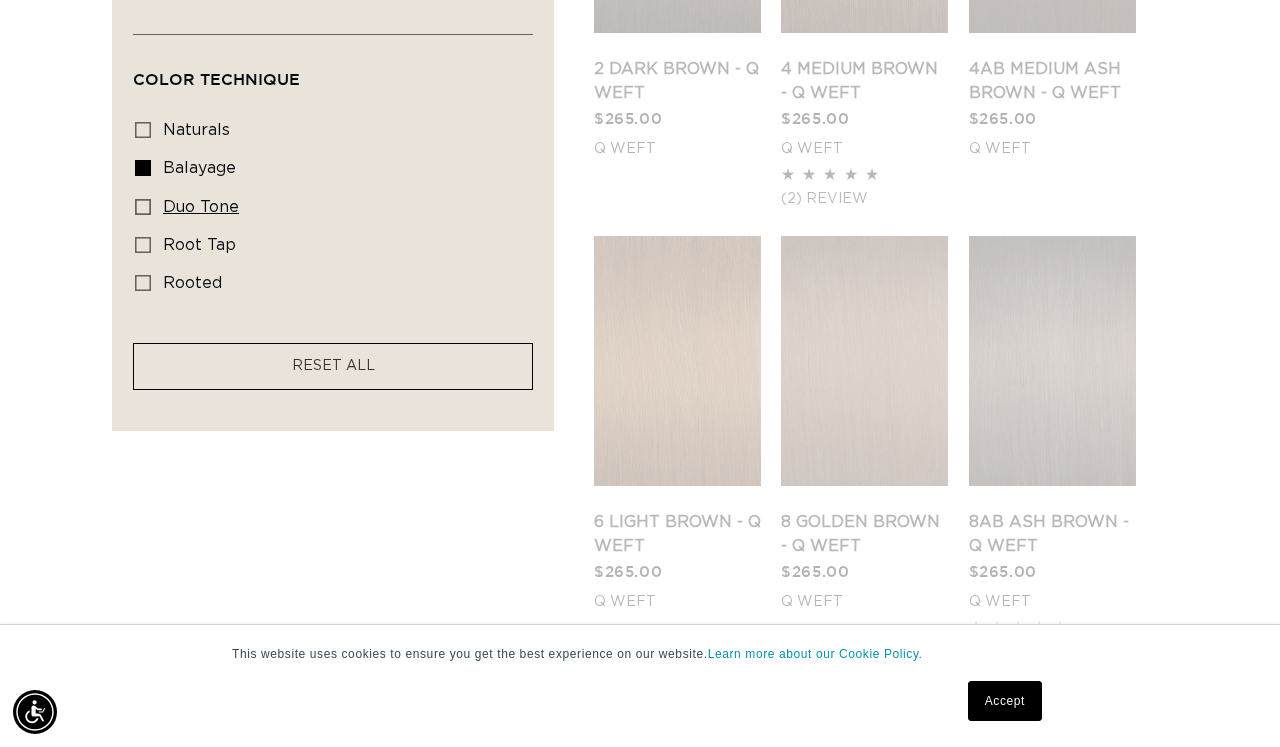 click 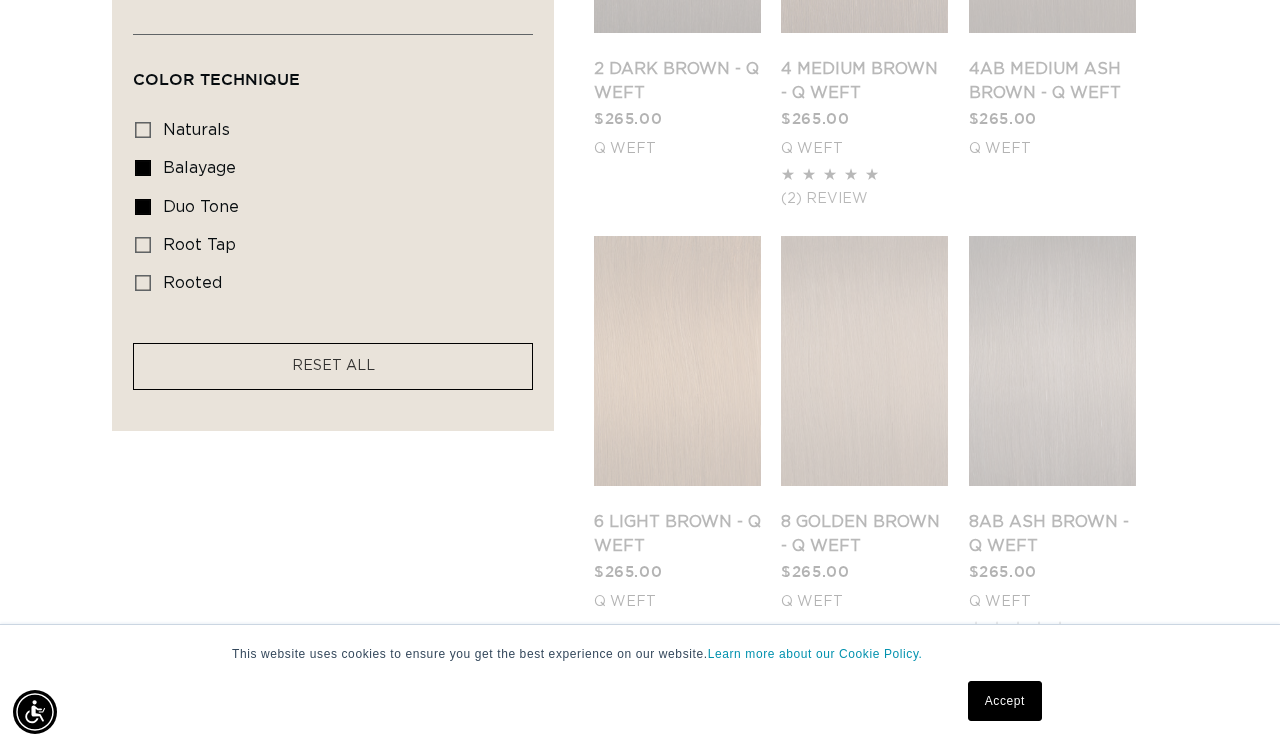 scroll, scrollTop: 0, scrollLeft: 2276, axis: horizontal 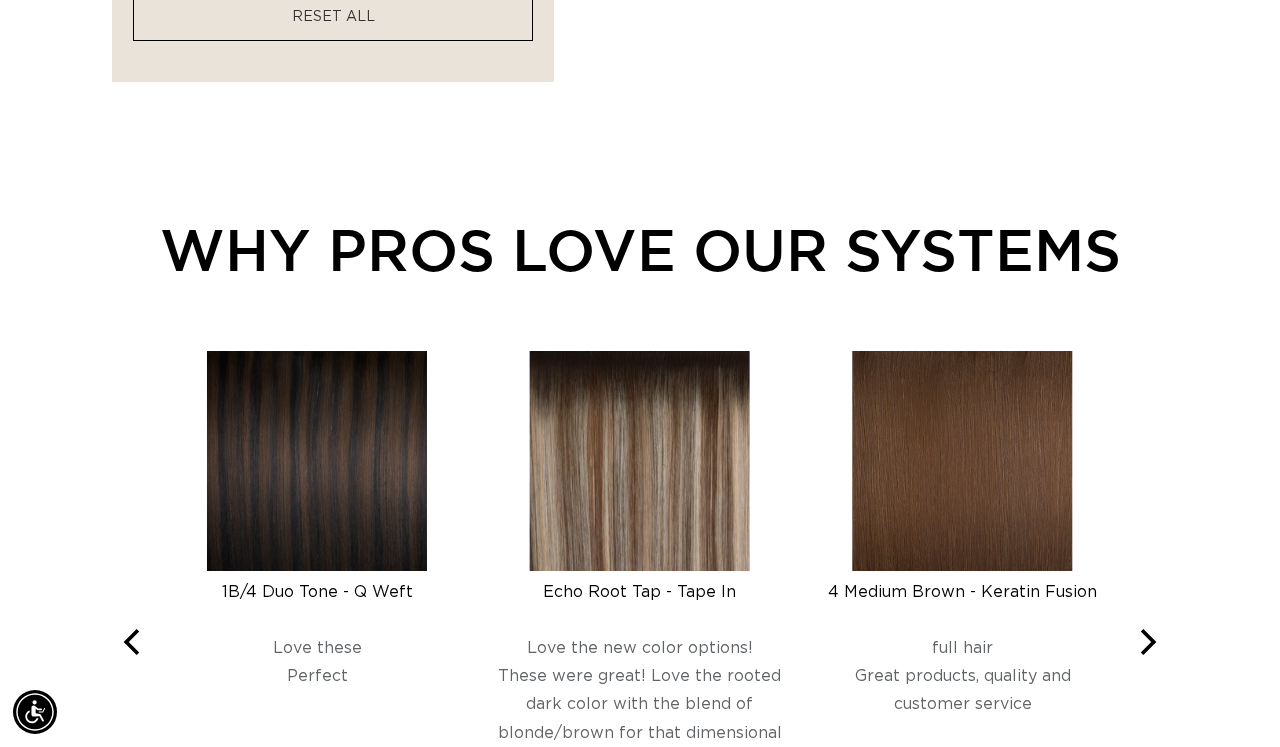 click at bounding box center (317, 461) 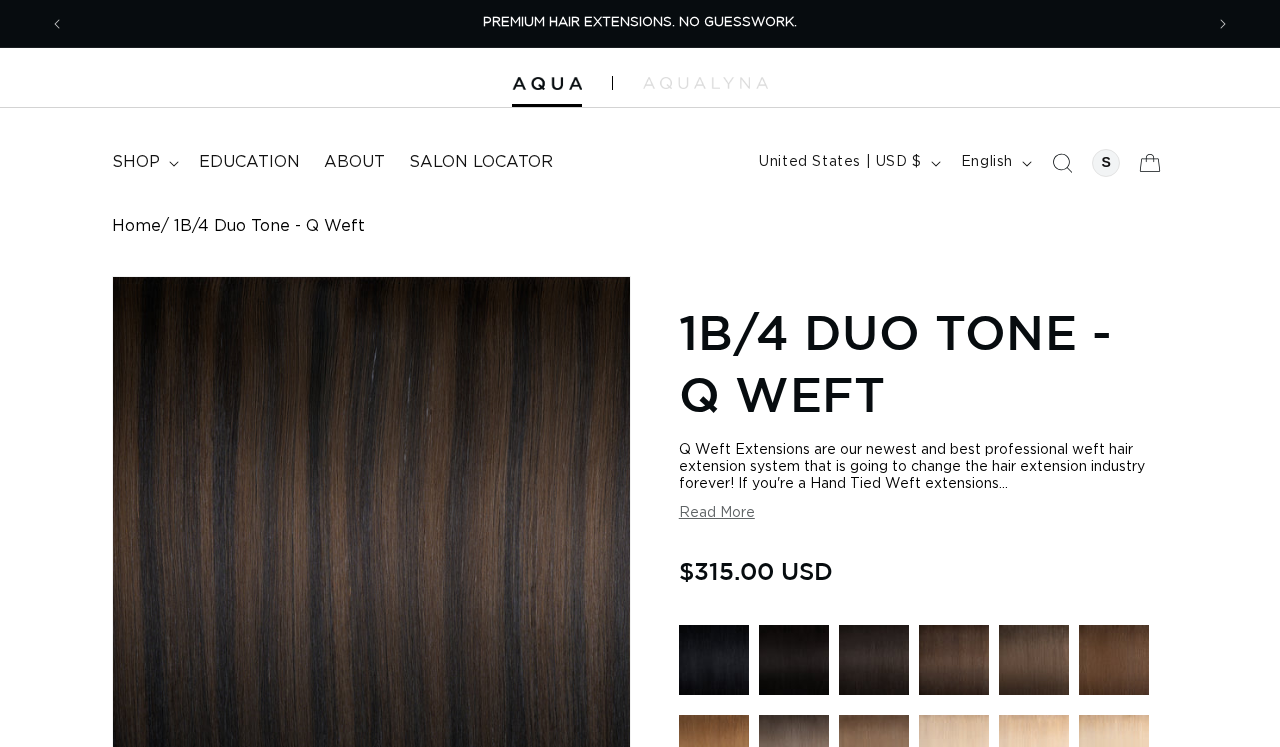 scroll, scrollTop: 0, scrollLeft: 0, axis: both 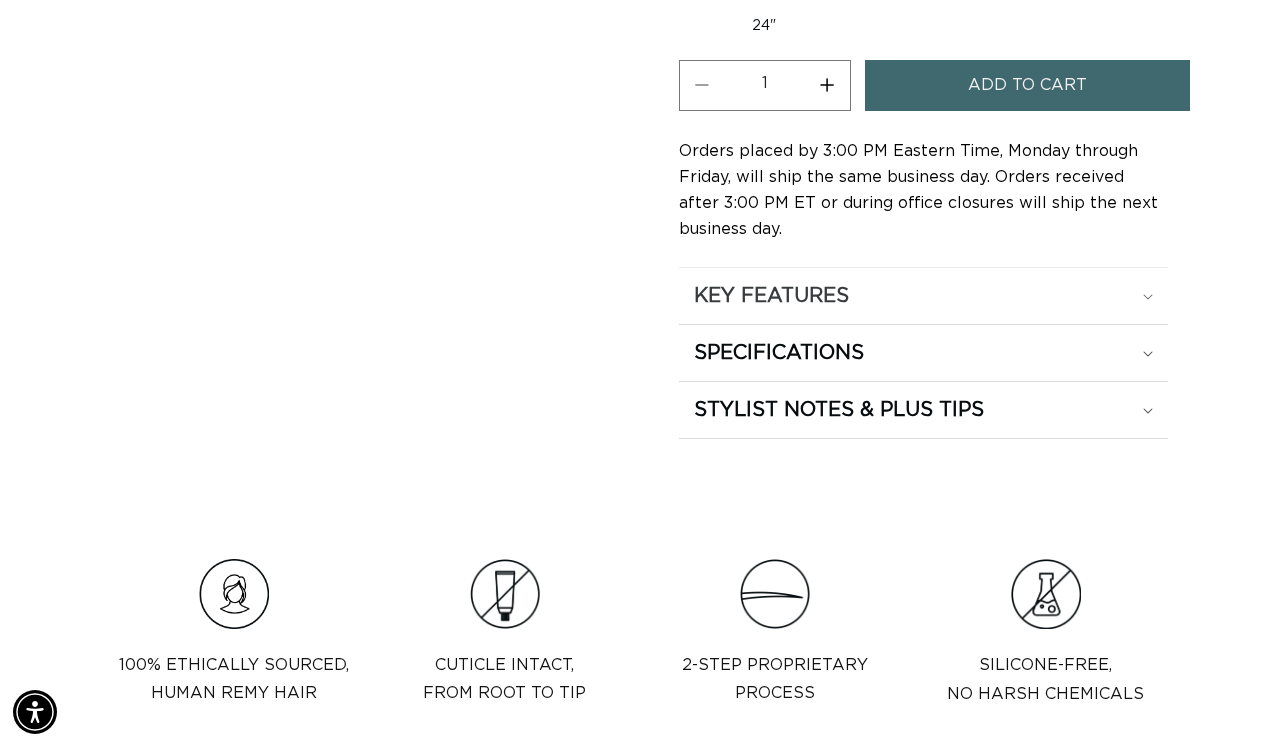 click on "KEY FEATURES" at bounding box center (923, 296) 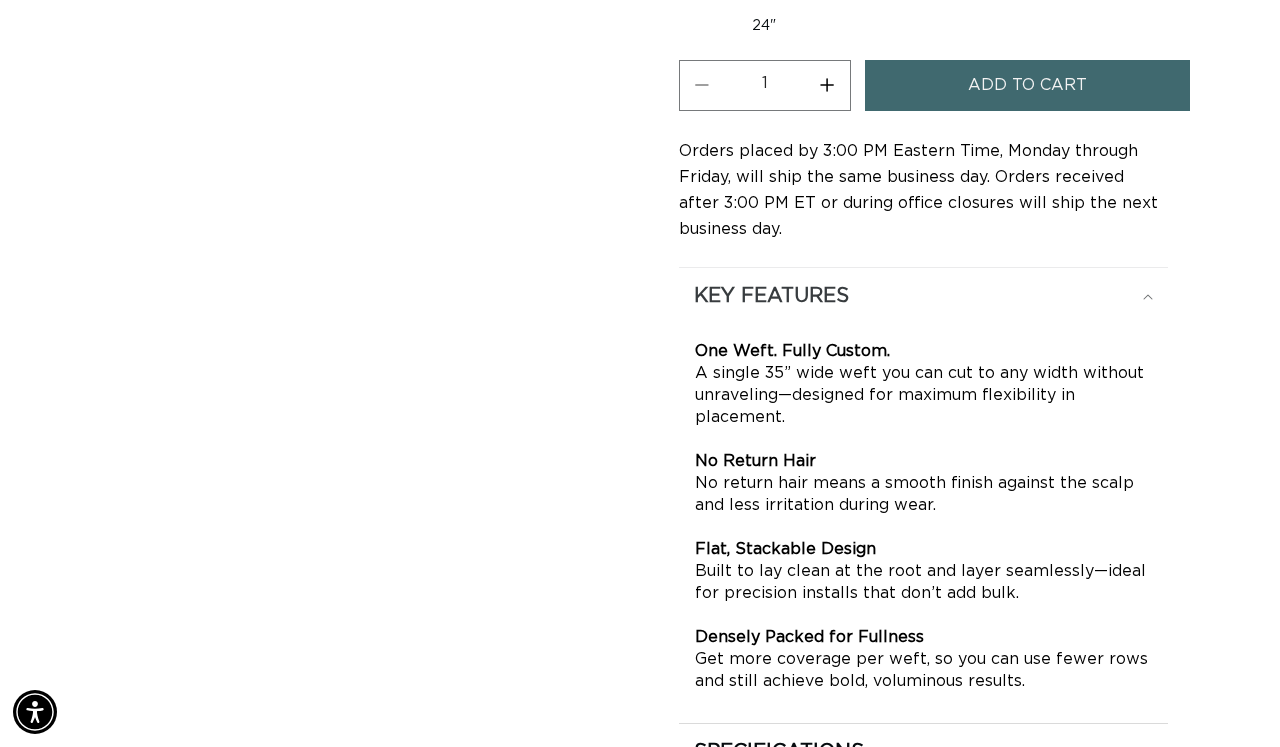 scroll, scrollTop: 0, scrollLeft: 1138, axis: horizontal 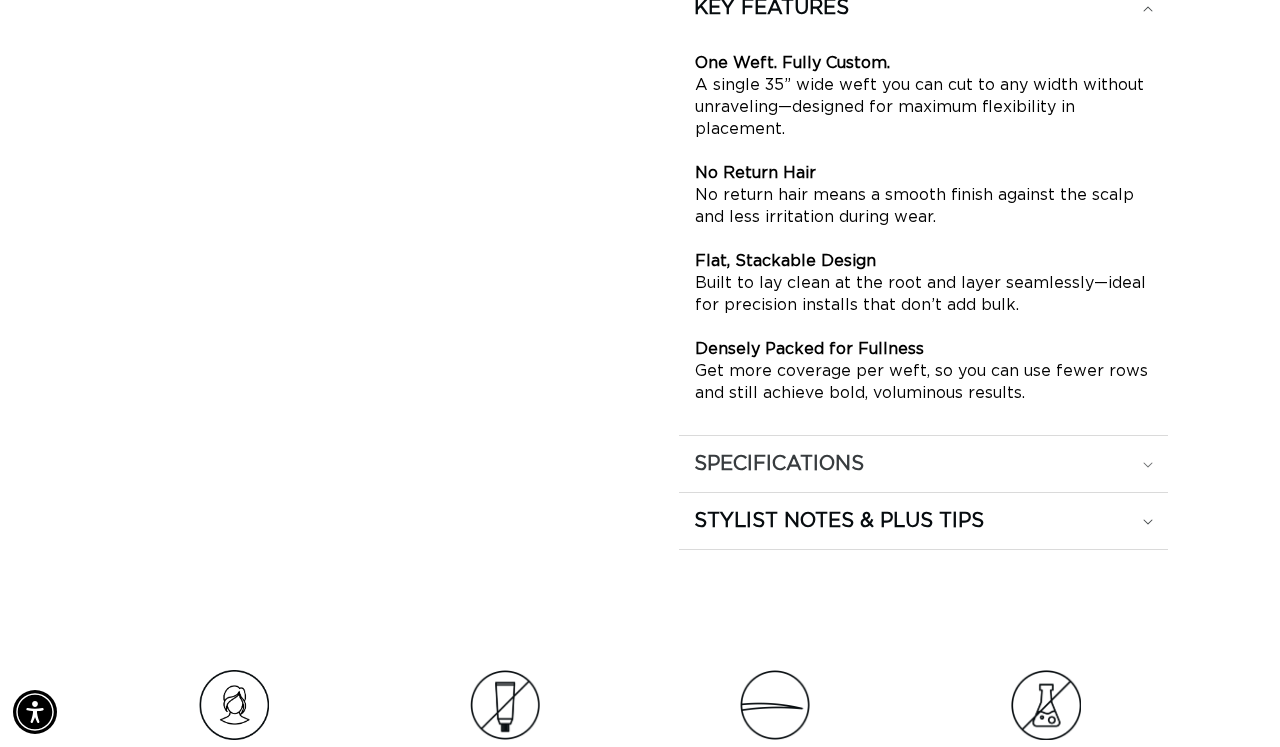 click on "SPECIFICATIONS" at bounding box center (923, 8) 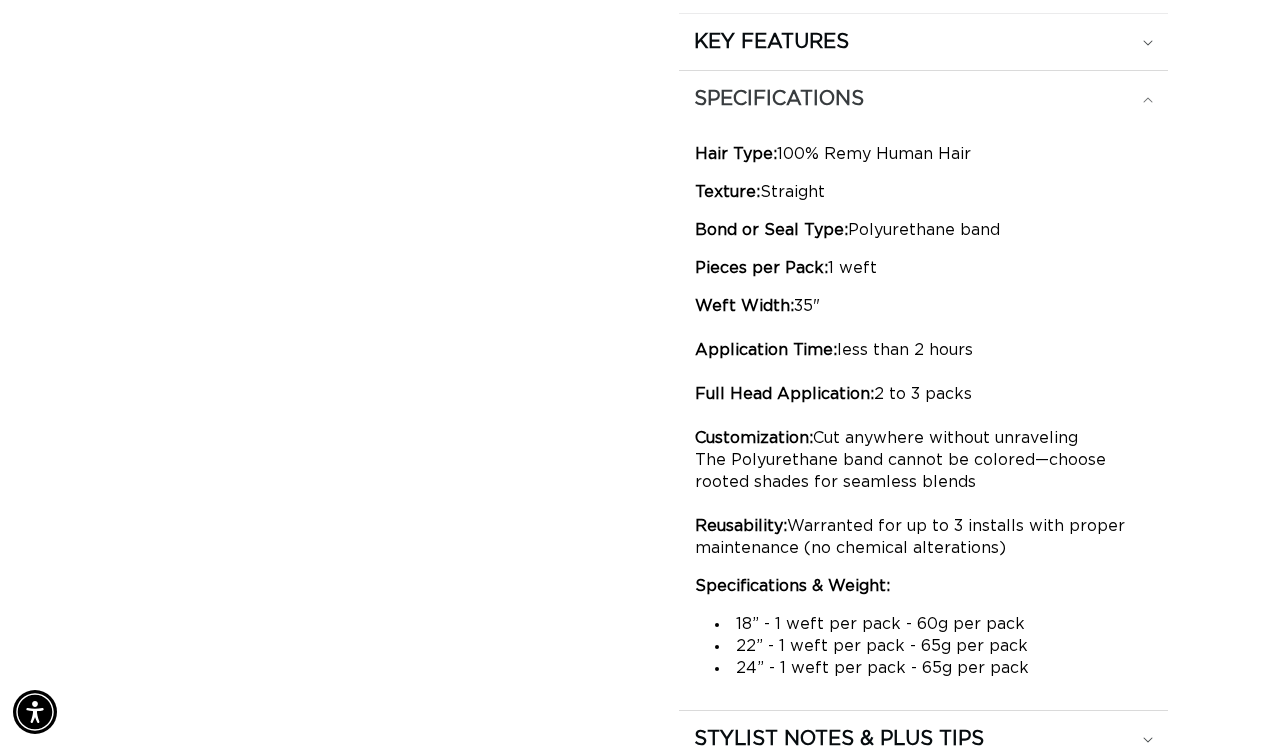 scroll, scrollTop: 1569, scrollLeft: 0, axis: vertical 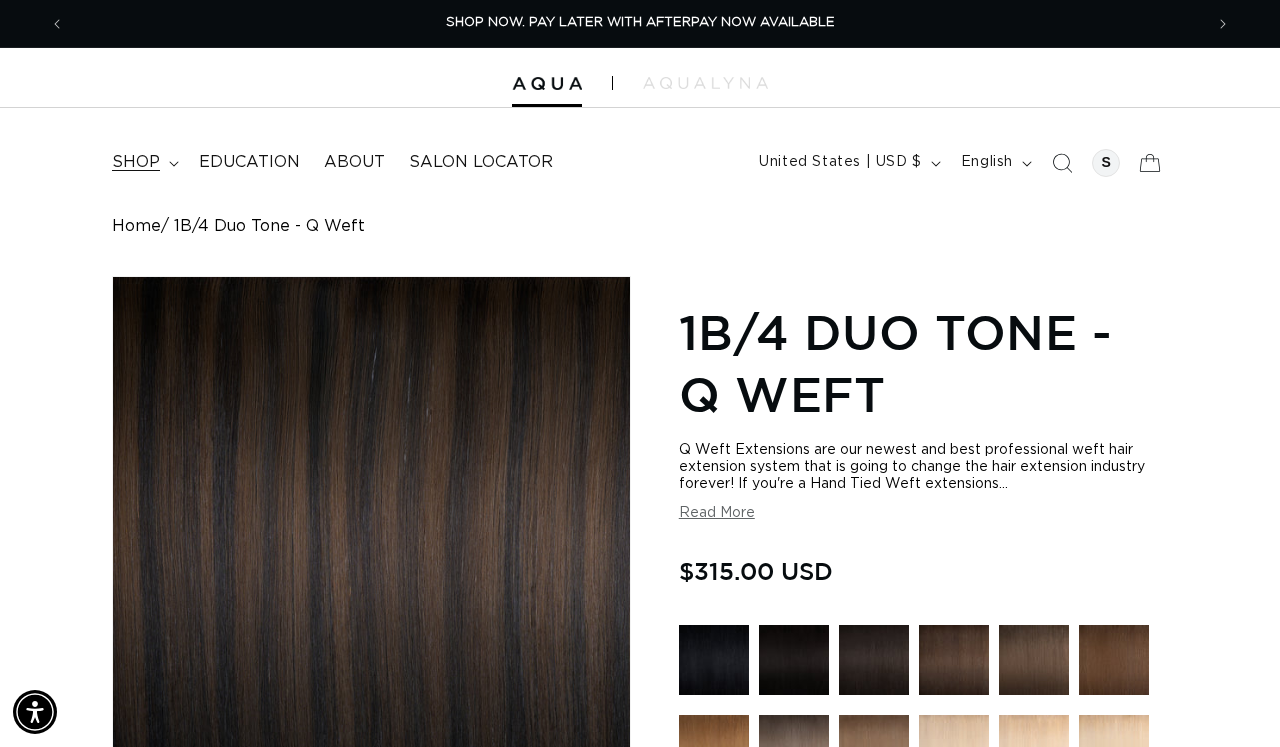 click on "shop" at bounding box center (143, 162) 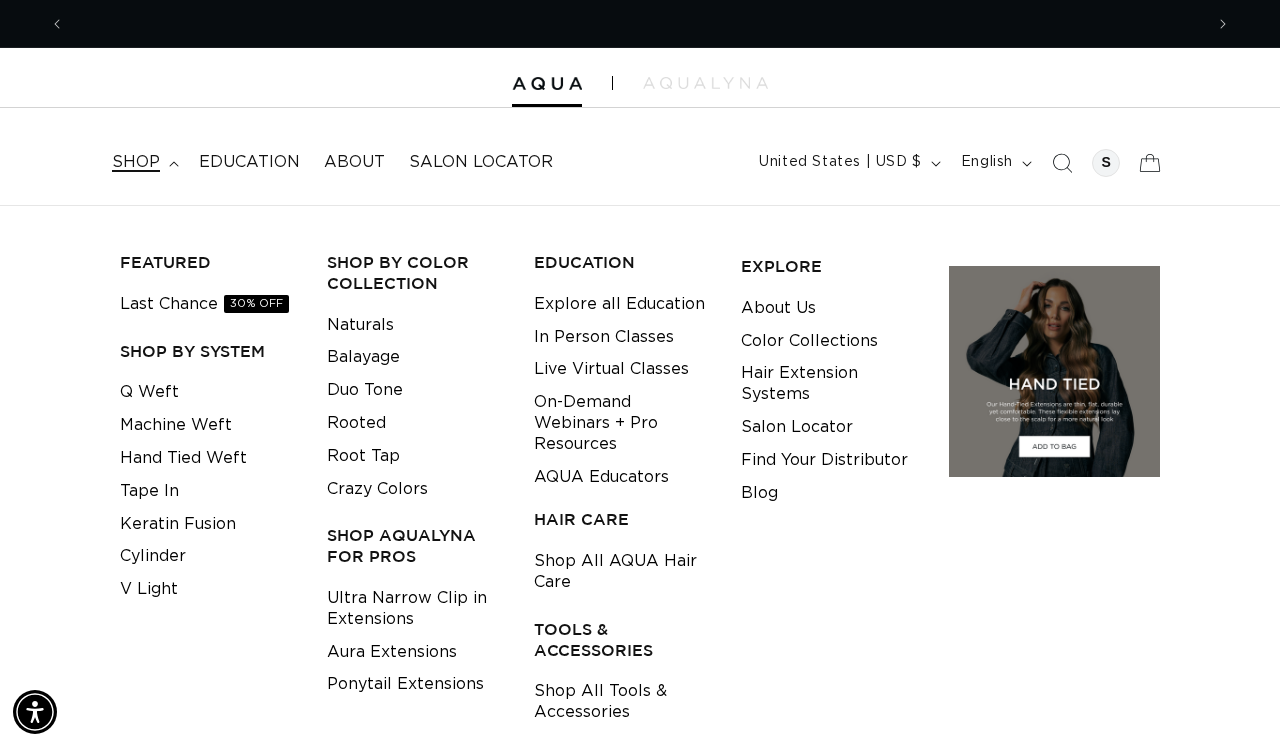 scroll, scrollTop: 0, scrollLeft: 2276, axis: horizontal 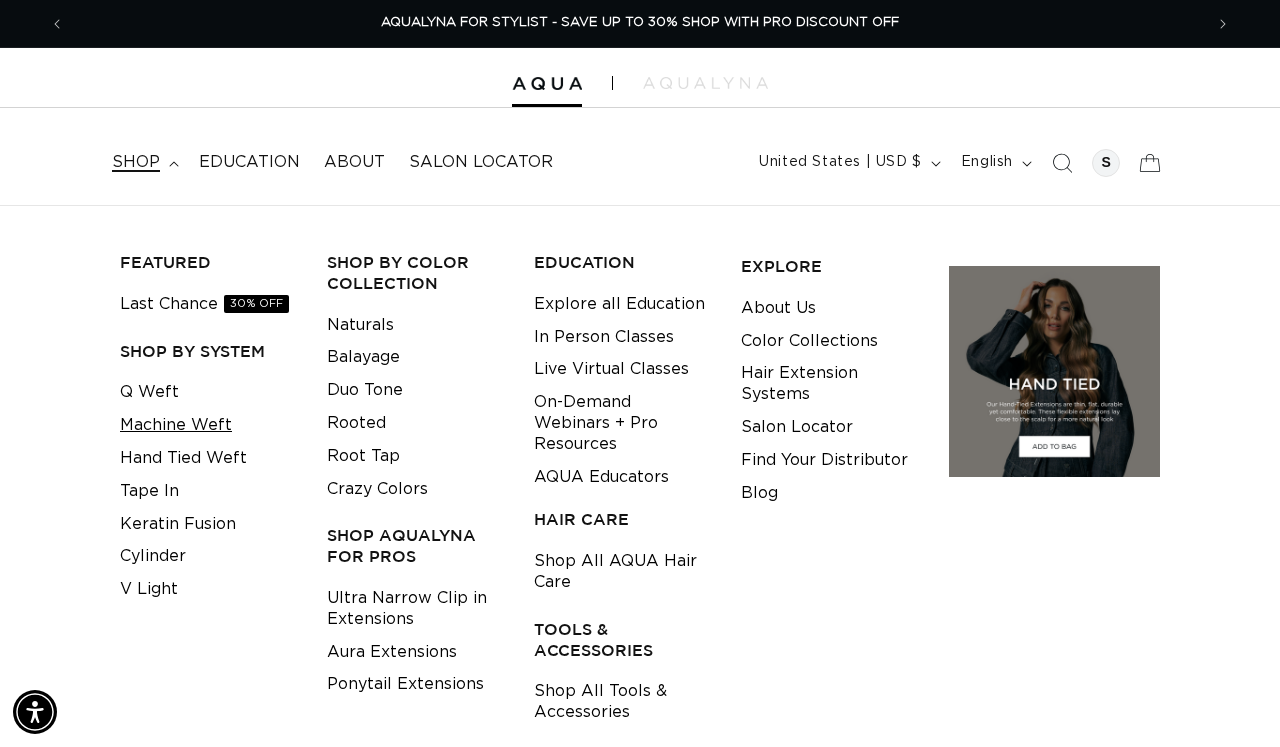 click on "Machine Weft" at bounding box center (176, 425) 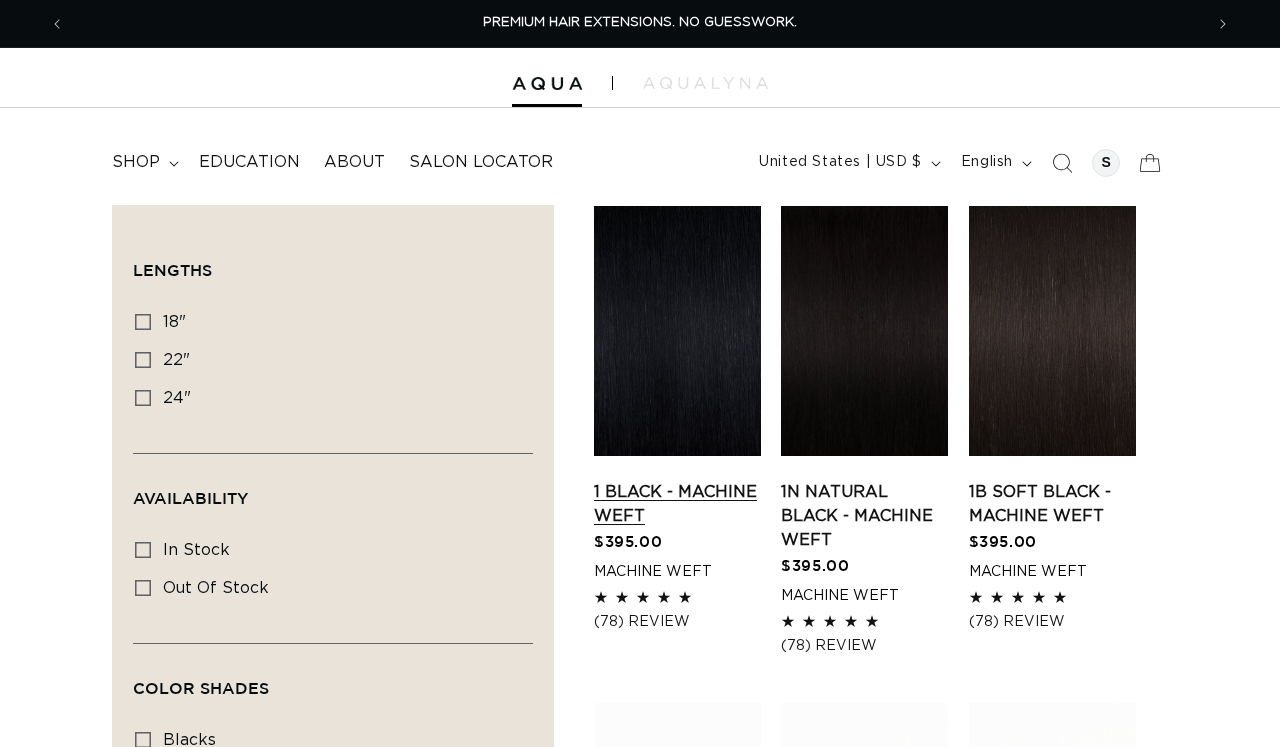 scroll, scrollTop: 0, scrollLeft: 0, axis: both 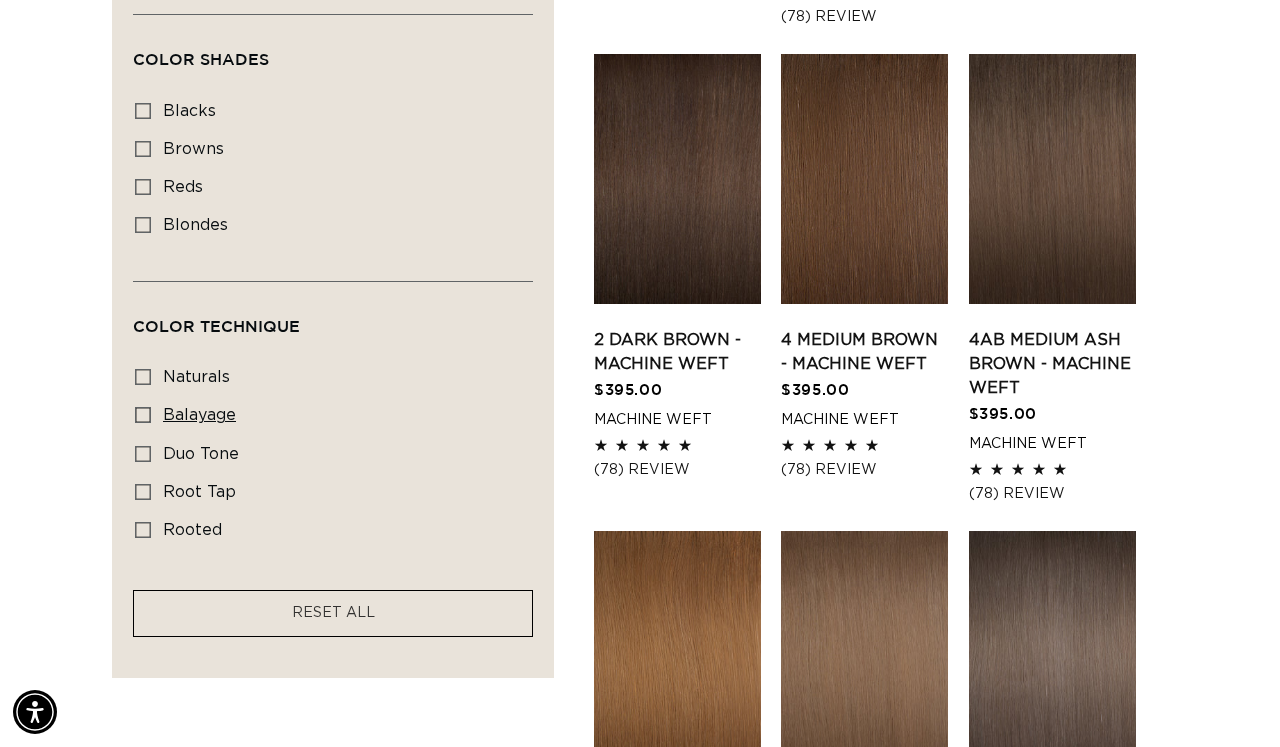 click 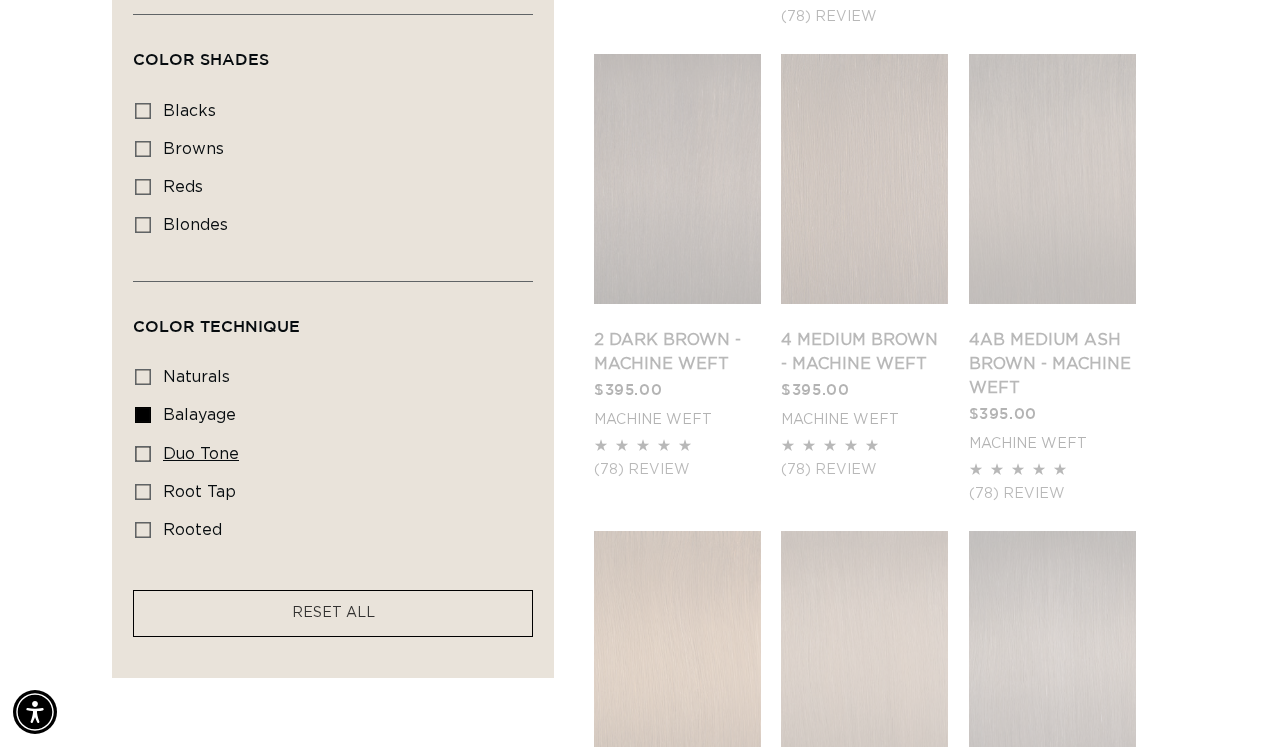 click 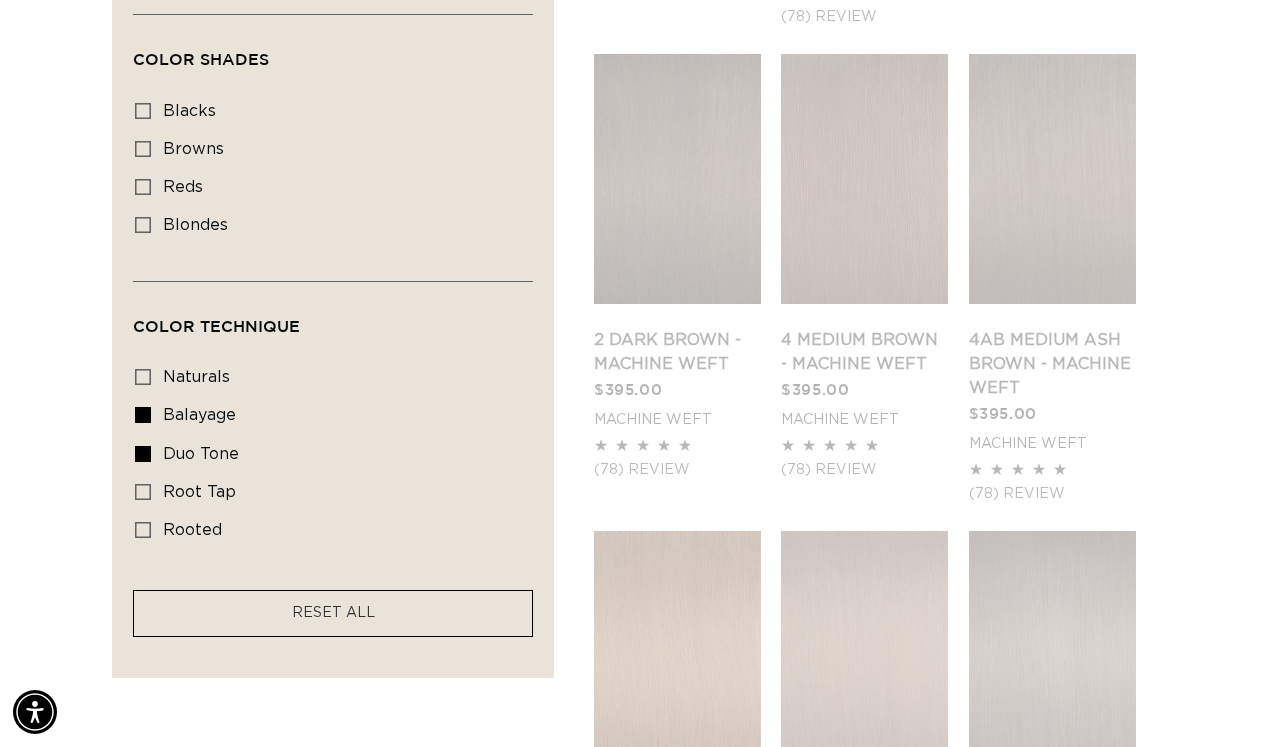 scroll, scrollTop: 0, scrollLeft: 2276, axis: horizontal 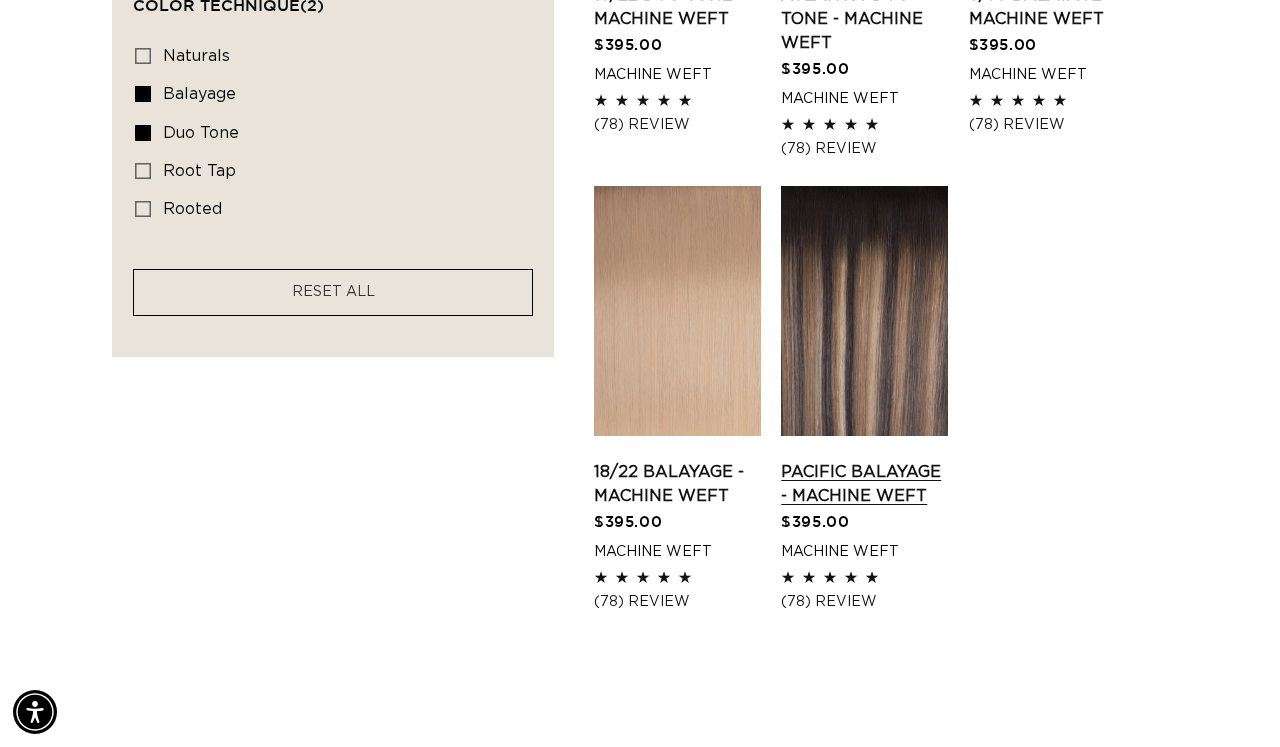 click on "Pacific Balayage - Machine Weft" at bounding box center (864, 484) 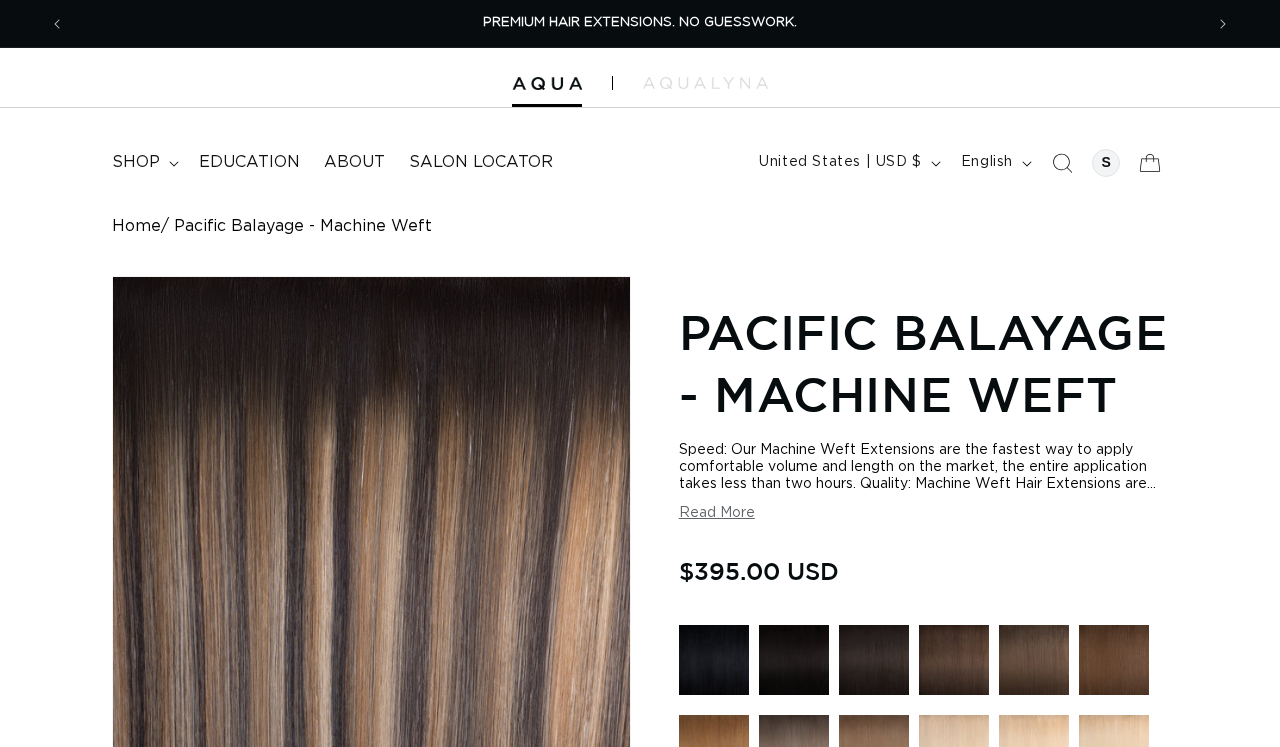 scroll, scrollTop: 119, scrollLeft: 0, axis: vertical 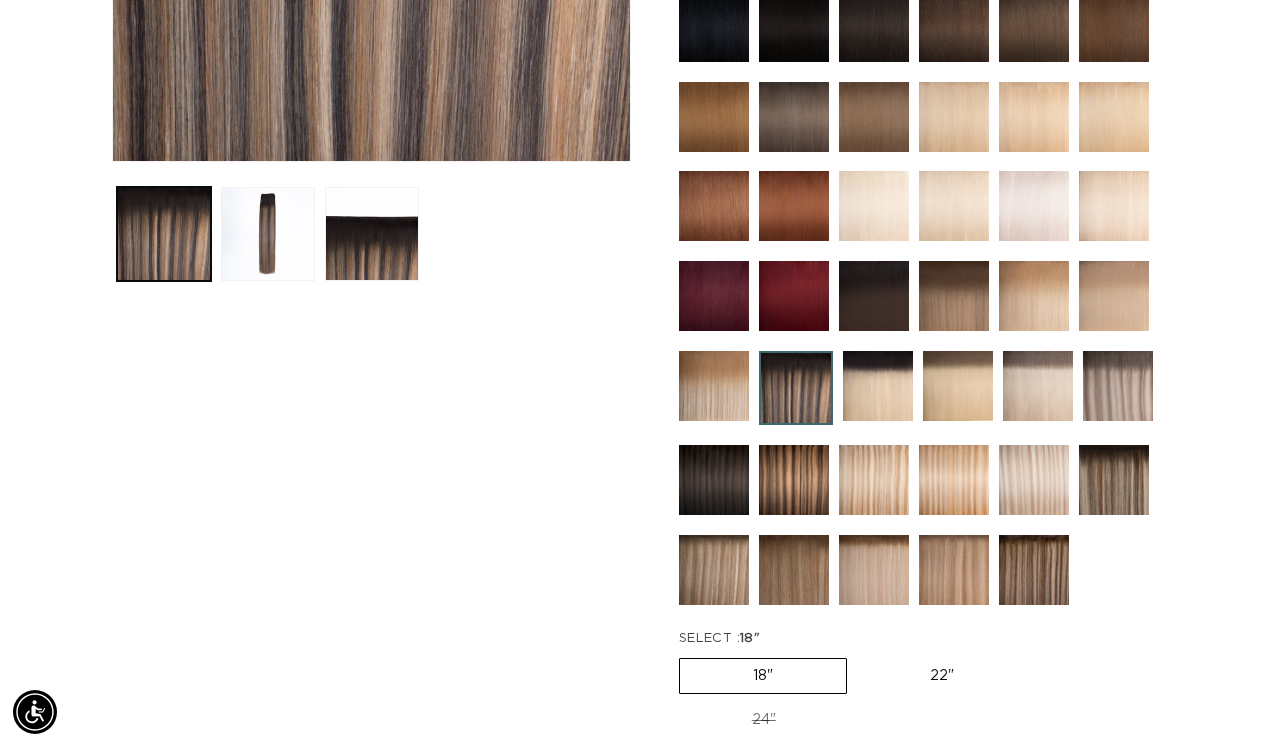 click at bounding box center (714, 480) 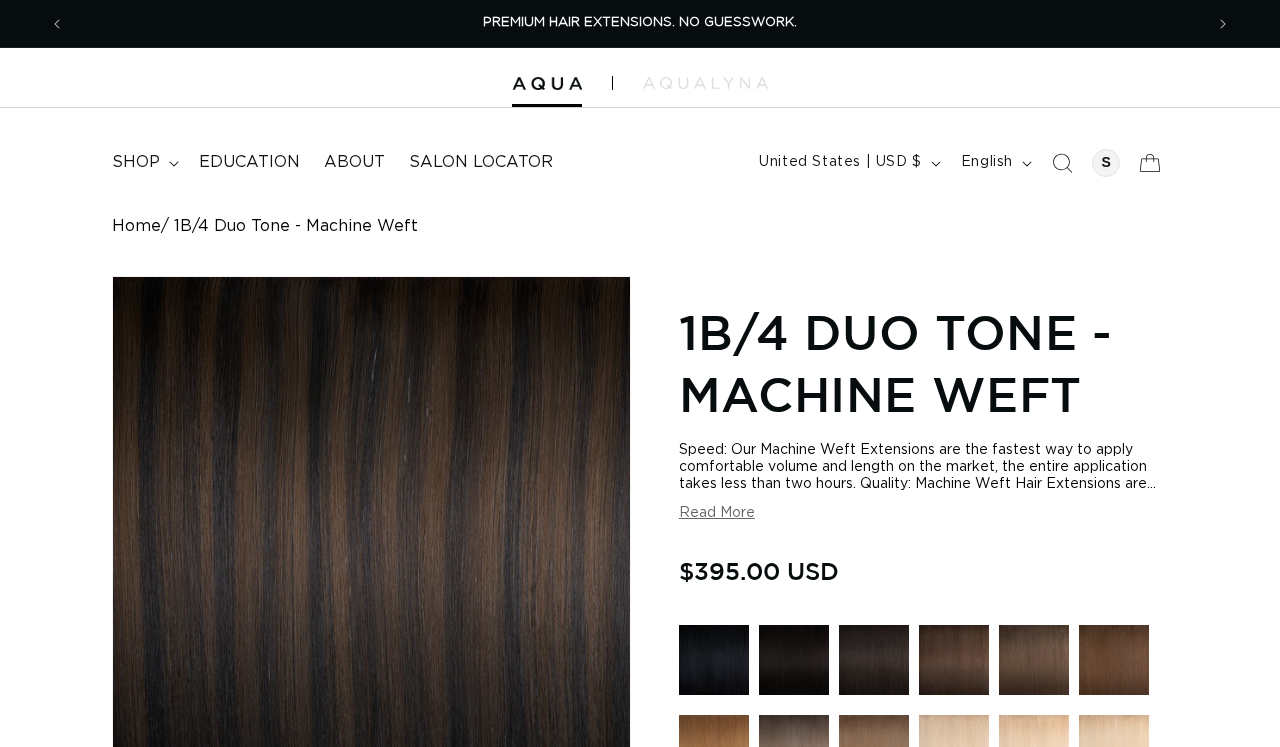 scroll, scrollTop: 523, scrollLeft: 0, axis: vertical 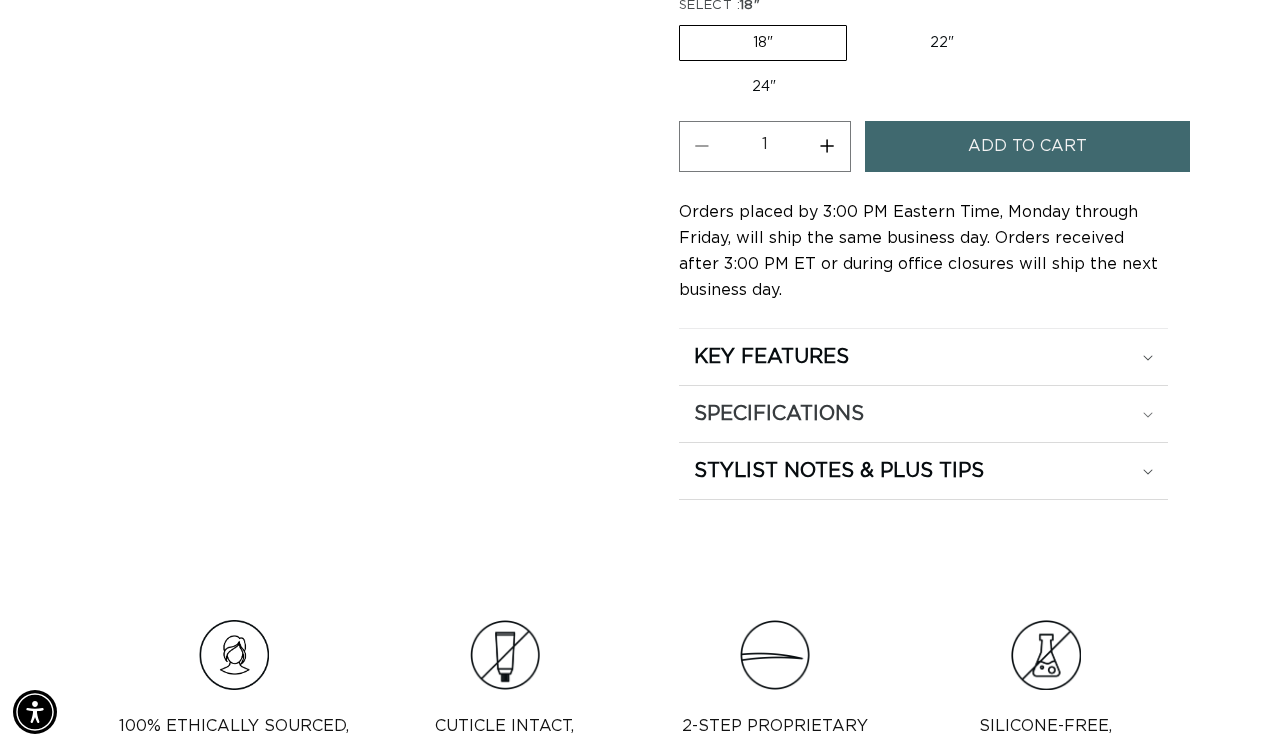 click on "SPECIFICATIONS" at bounding box center (923, 357) 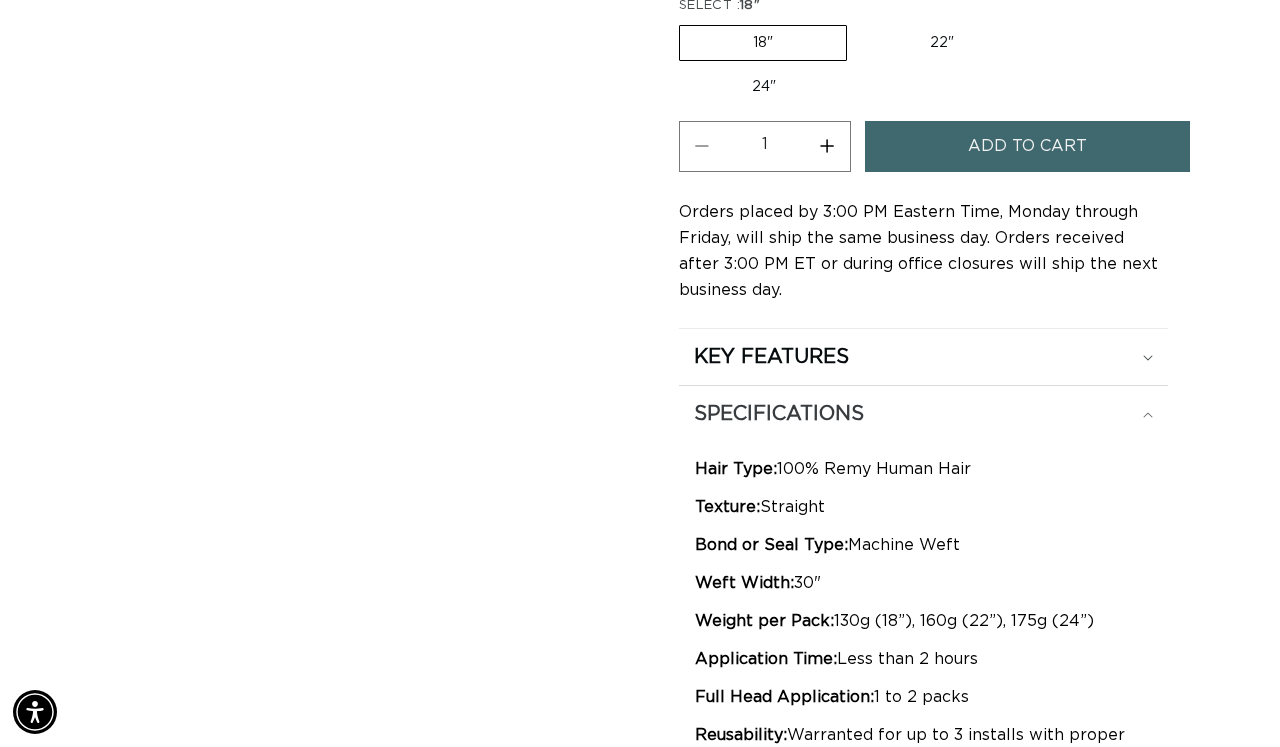 scroll, scrollTop: 0, scrollLeft: 1138, axis: horizontal 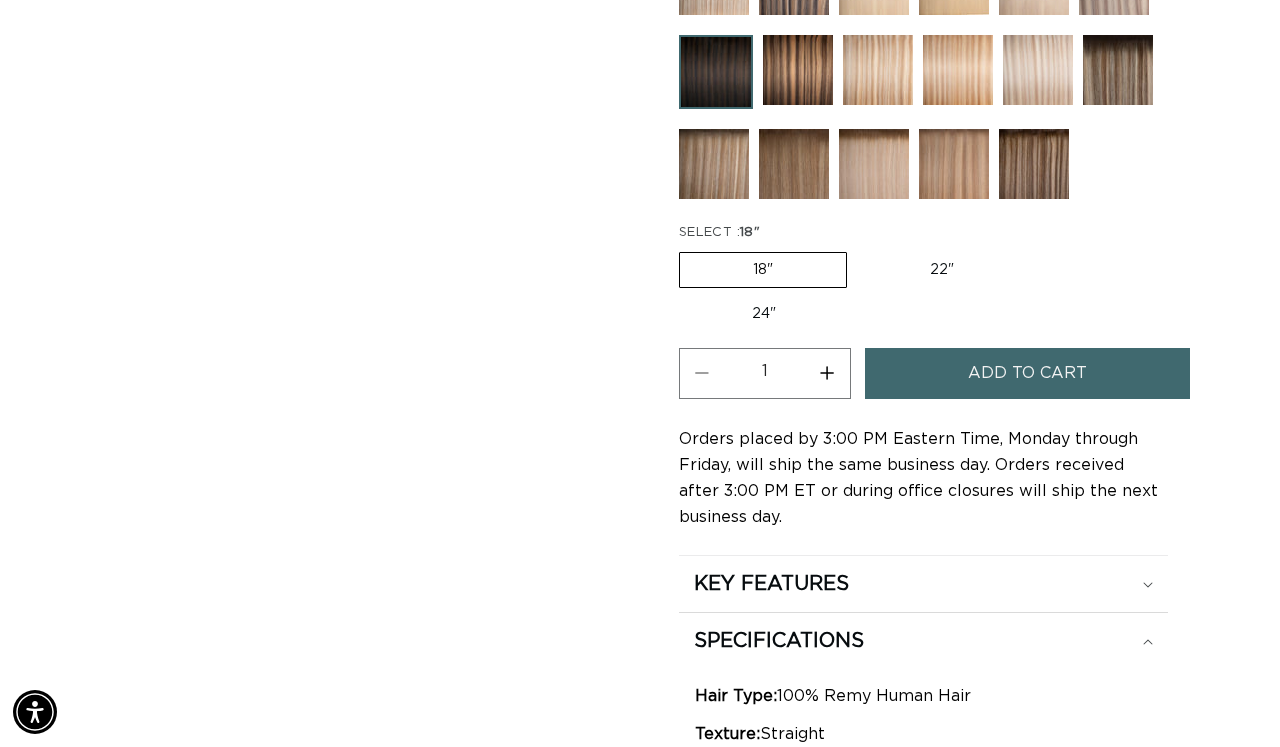 click on "22" Variant sold out or unavailable" at bounding box center (942, 270) 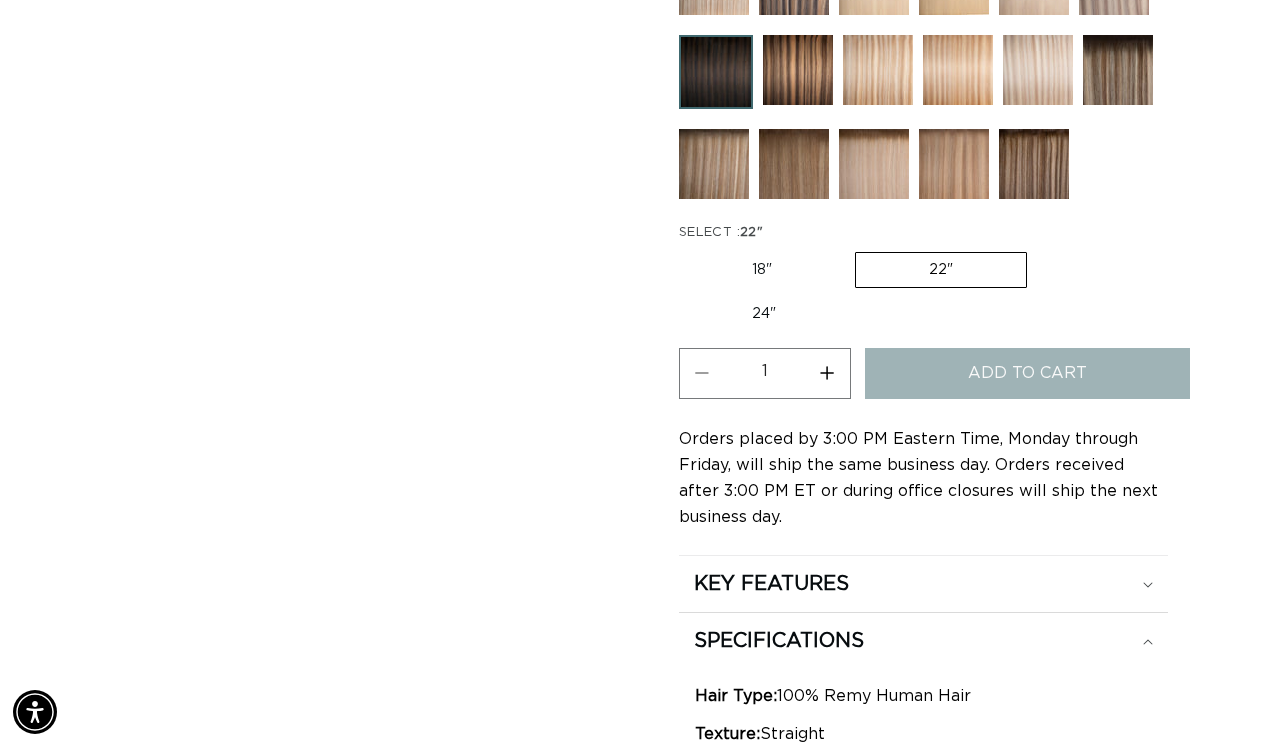 scroll, scrollTop: 0, scrollLeft: 1138, axis: horizontal 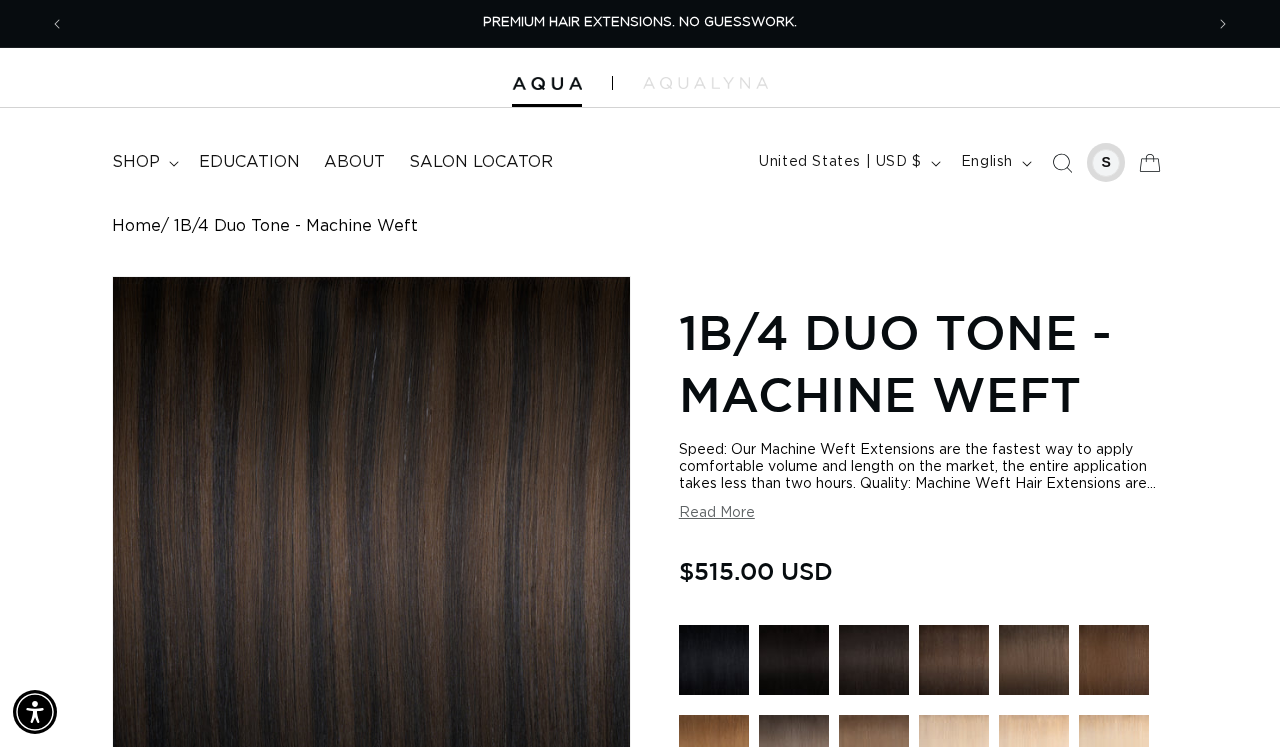 click at bounding box center (1106, 163) 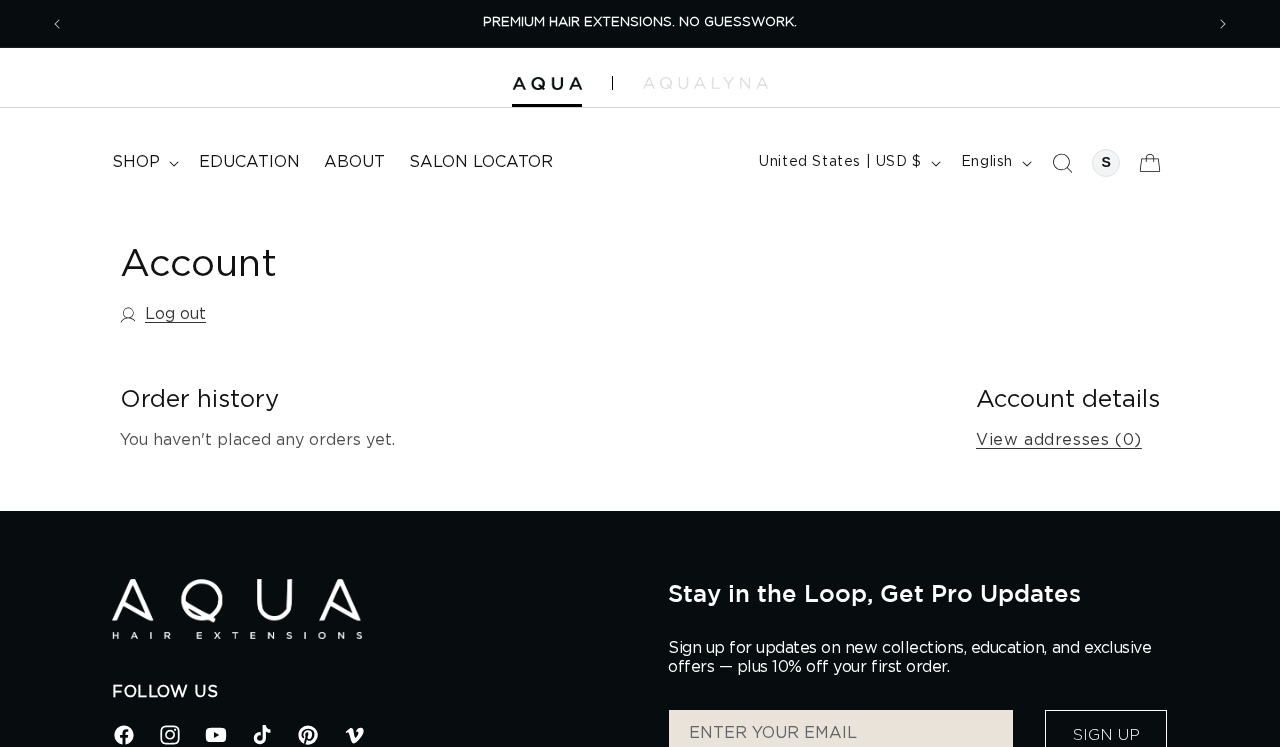 scroll, scrollTop: 0, scrollLeft: 0, axis: both 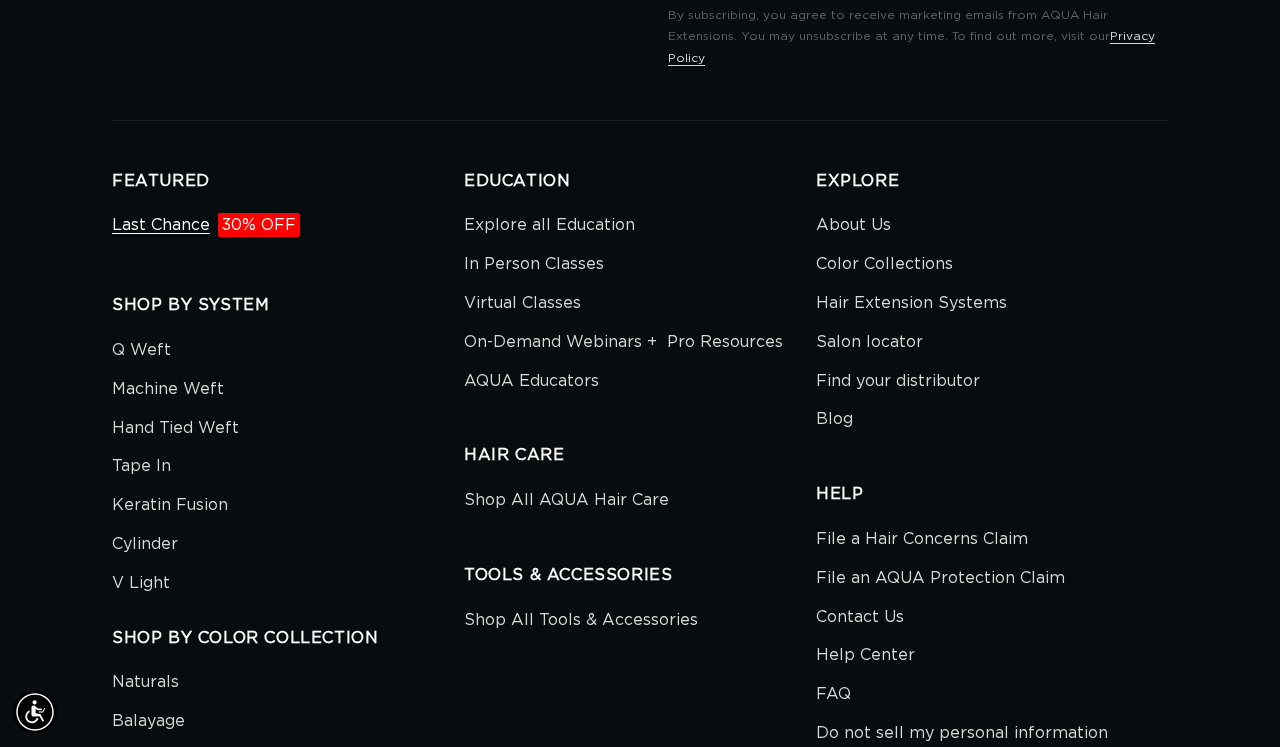 click on "30% OFF" at bounding box center (259, 225) 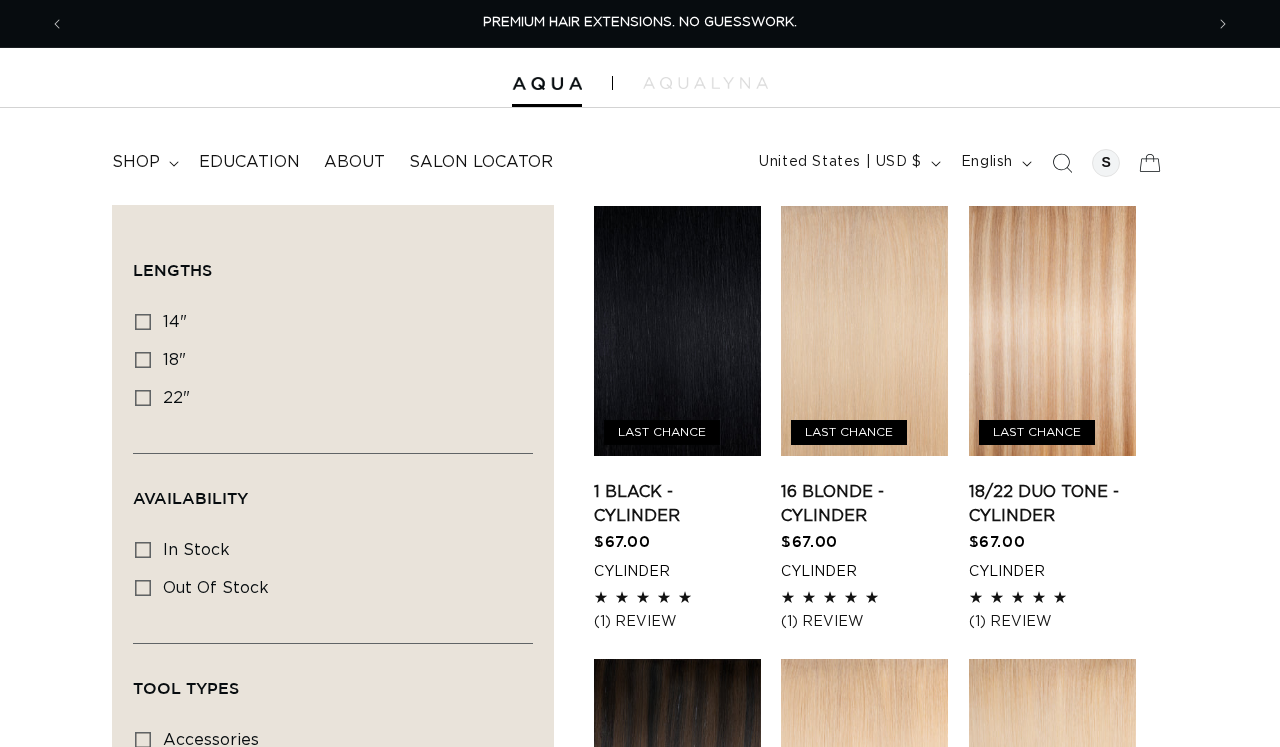 scroll, scrollTop: 0, scrollLeft: 0, axis: both 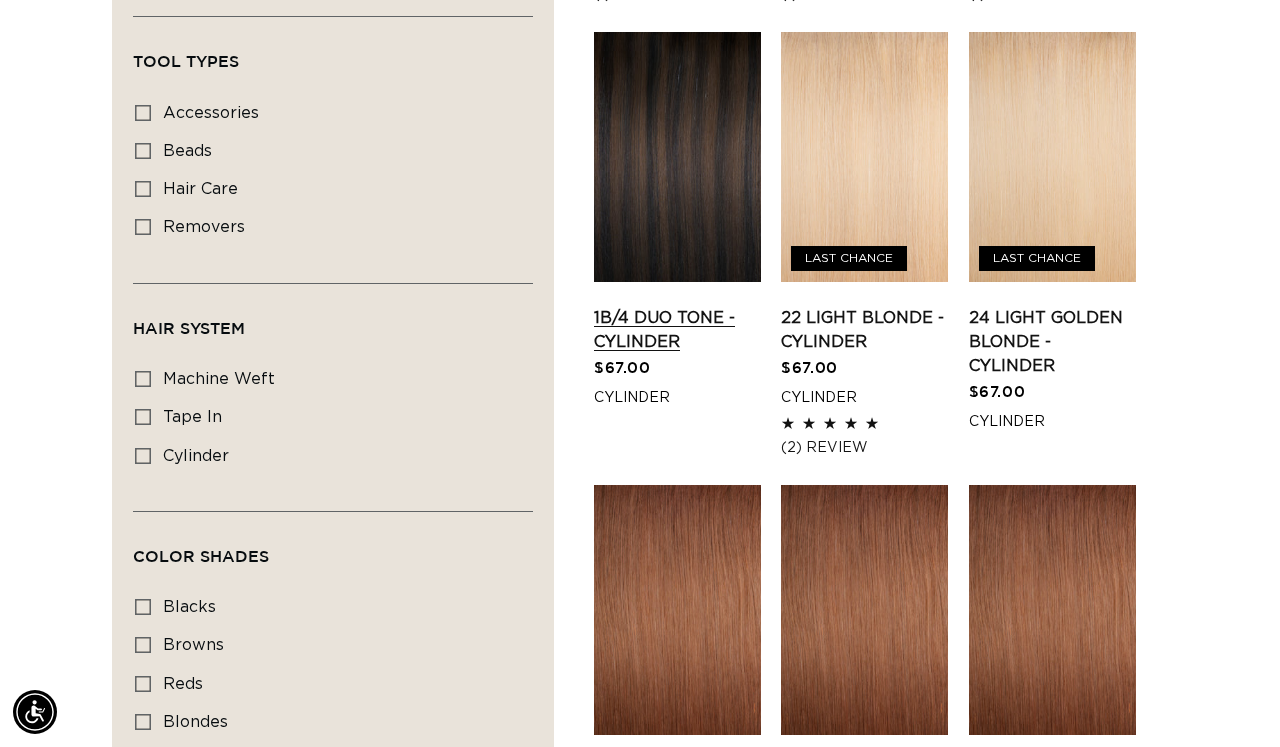 click on "1B/4 Duo Tone - Cylinder" at bounding box center [677, 330] 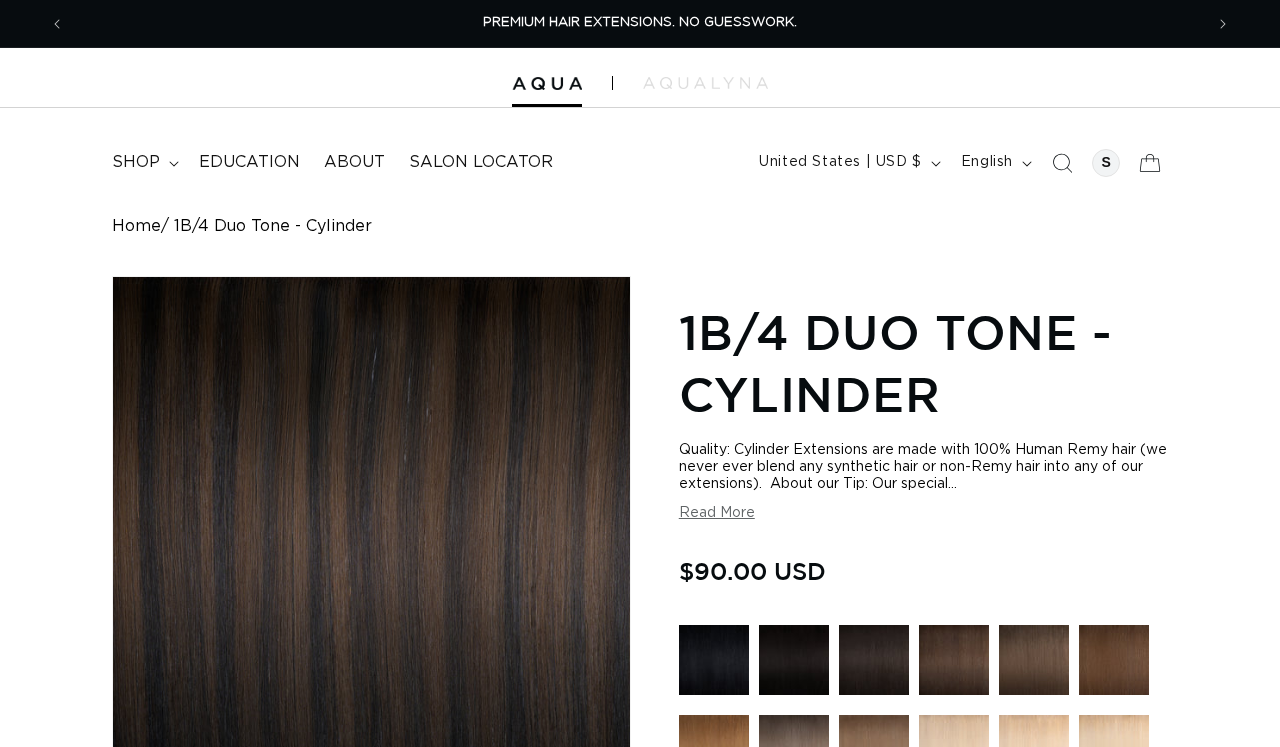 scroll, scrollTop: 0, scrollLeft: 0, axis: both 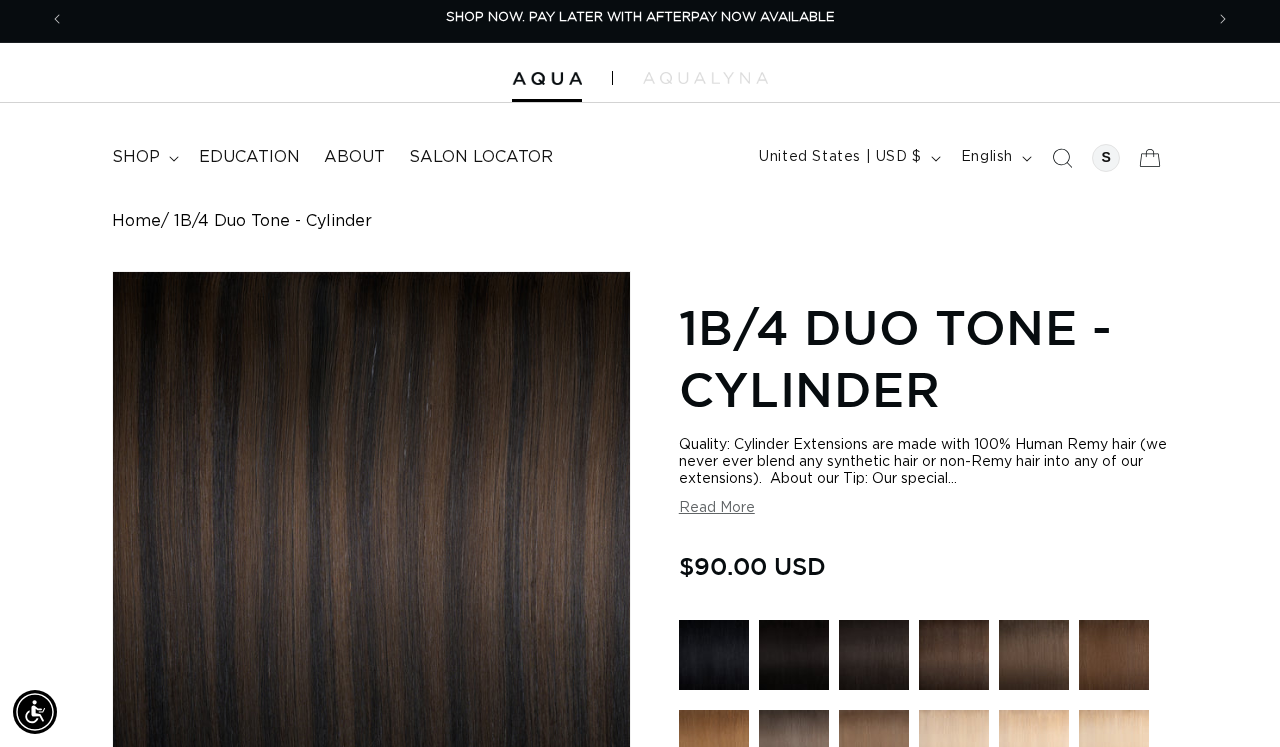 click on "Quality: Cylinder Extensions are made with 100% Human Remy hair (we never ever blend any synthetic hair or non-Remy hair into any of our extensions).  About our Tip: Our special...
Quality:  Cylinder Extensions are made with 100% Human Remy hair (we never ever blend any synthetic hair or non-Remy hair into any of our extensions).
About our Tip:  Our special formulated DuraTip, made from flexible Italian keratin, keeps the hair intact without shedding. Our Bond Remover makes it easy and non-damaging during the removal process.
Seamless:  You'll find many color options to make our extensions seamless in feel and color. Choose from Duo Tone and Natural Colors in our 14" Cylinder Extensions.
Gentle Bonding:
Durable:  We suggest adjusting our cylinder hair extensions every 4-8 weeks for the best results. With the right care, our cylinder extensions are reusable up to 3 times." at bounding box center (923, 477) 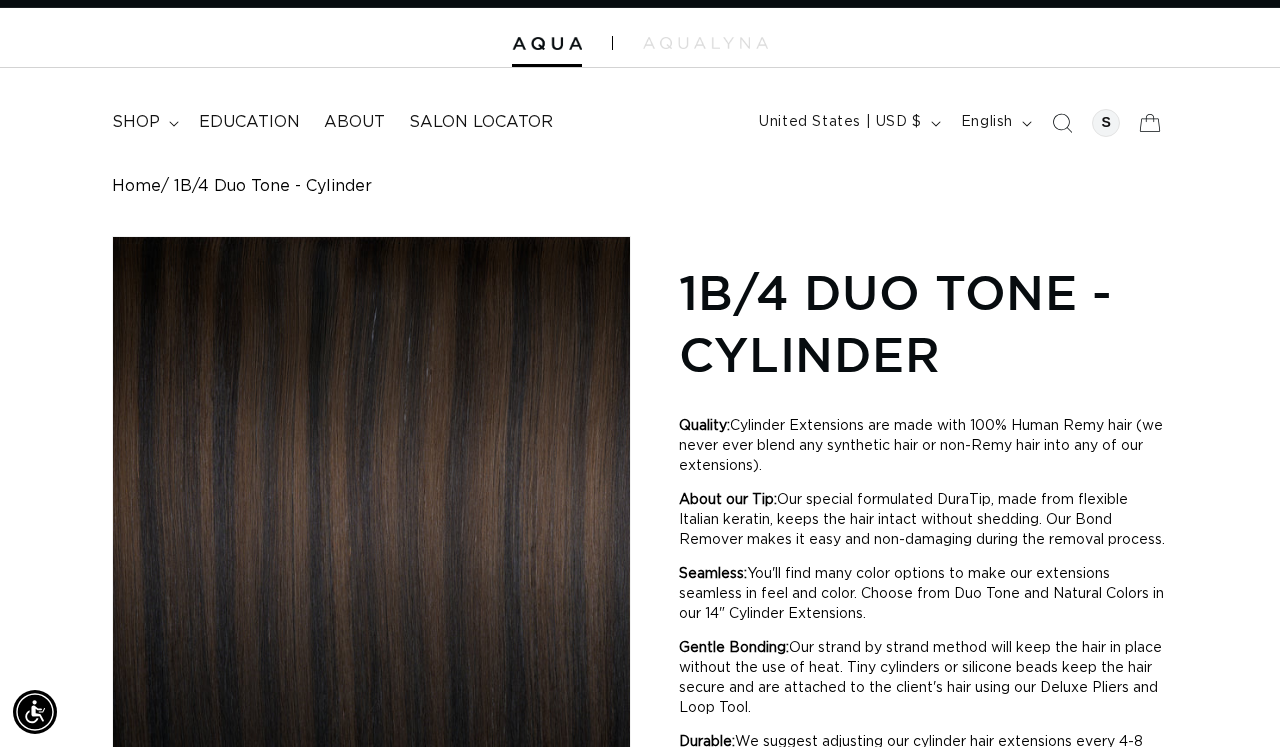 scroll, scrollTop: 87, scrollLeft: 0, axis: vertical 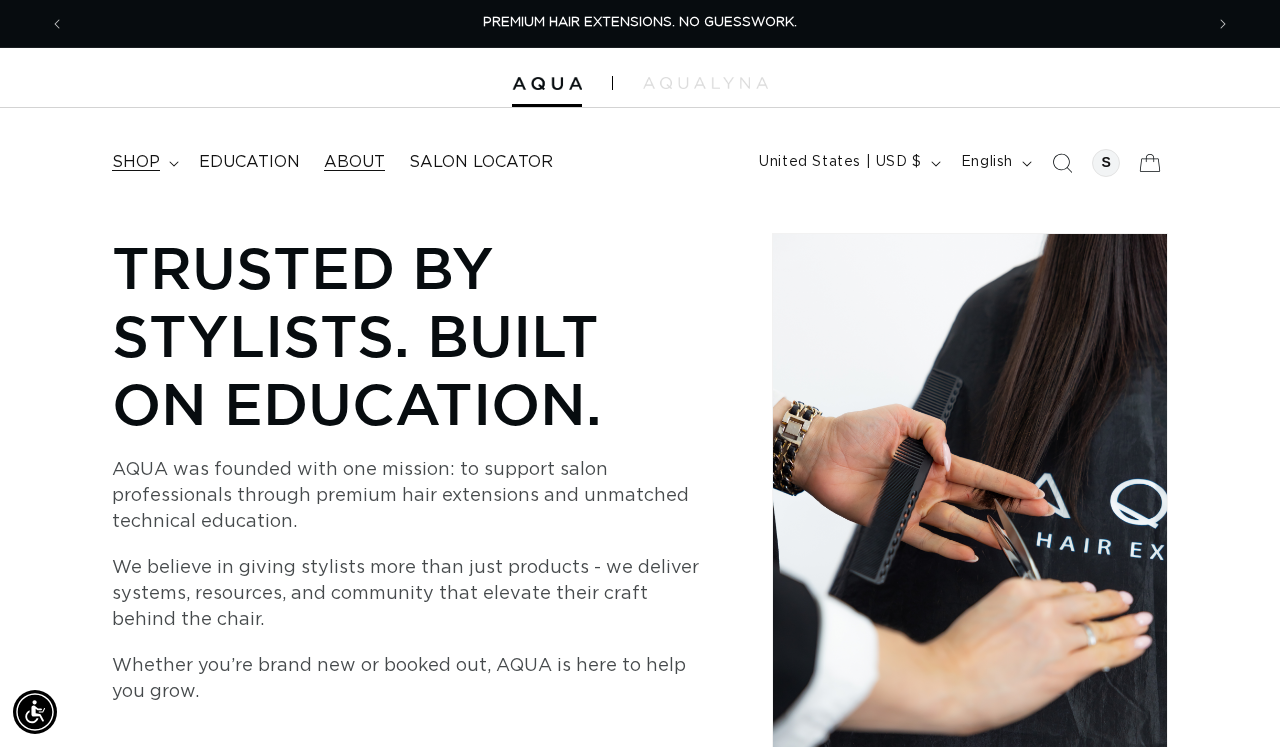 click on "shop" at bounding box center [143, 162] 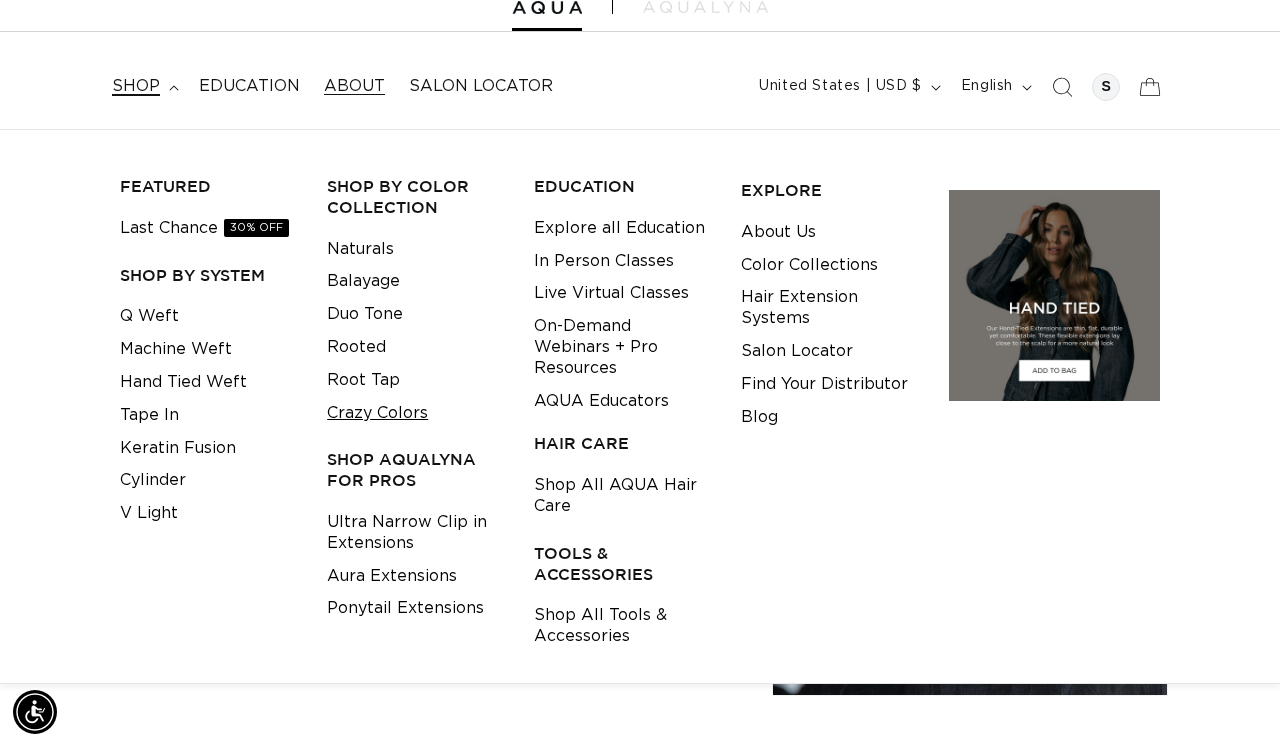 scroll, scrollTop: 83, scrollLeft: 0, axis: vertical 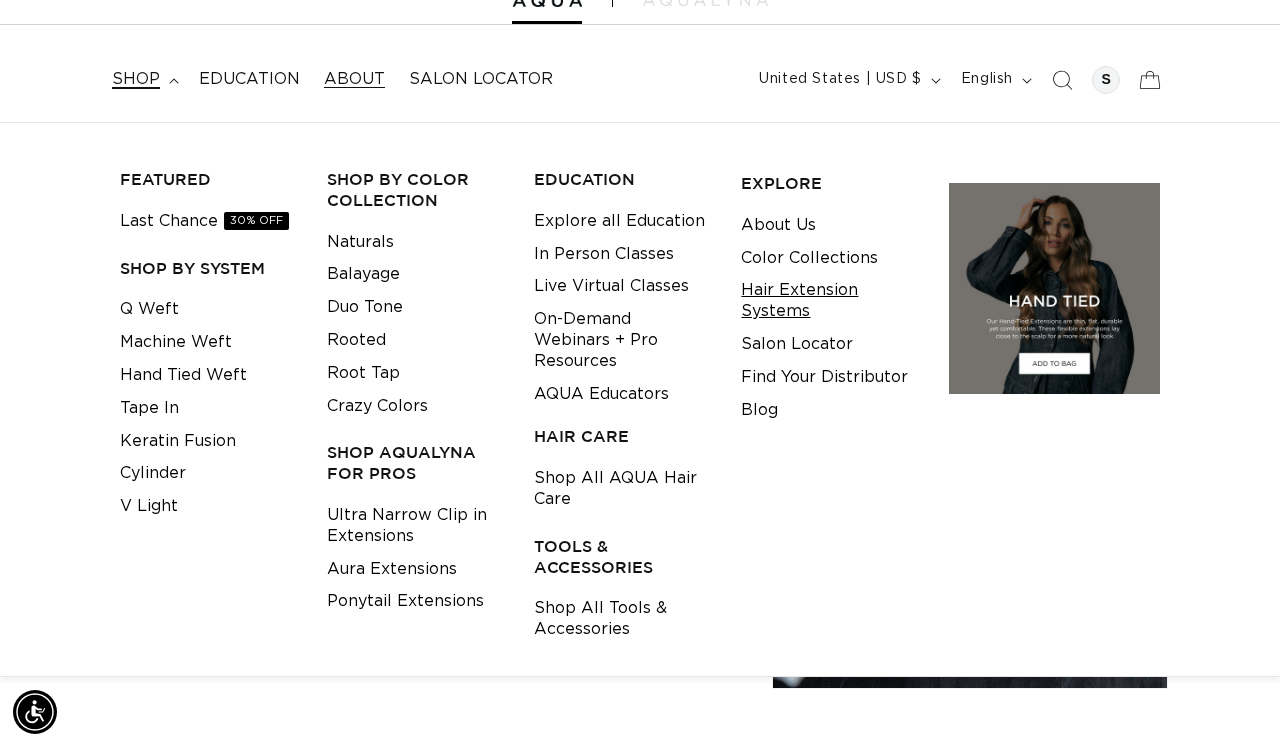 click on "Hair Extension Systems" at bounding box center [829, 301] 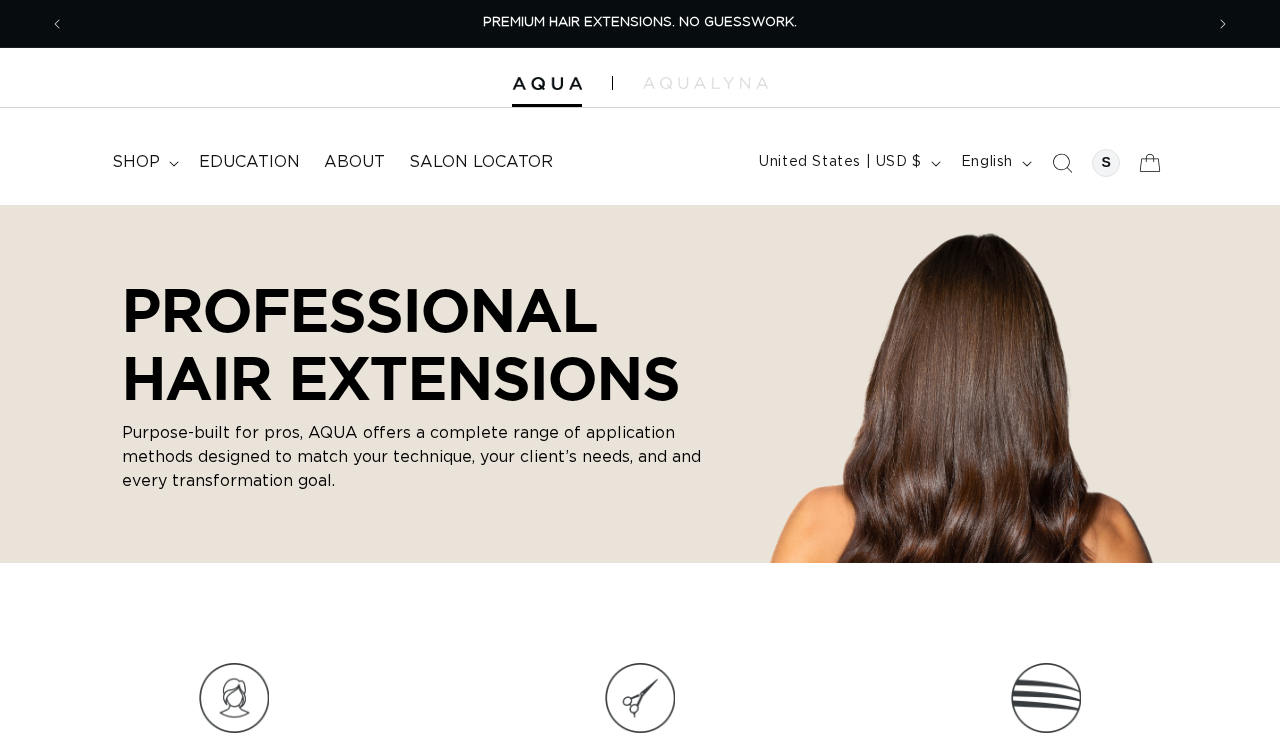 scroll, scrollTop: 0, scrollLeft: 0, axis: both 